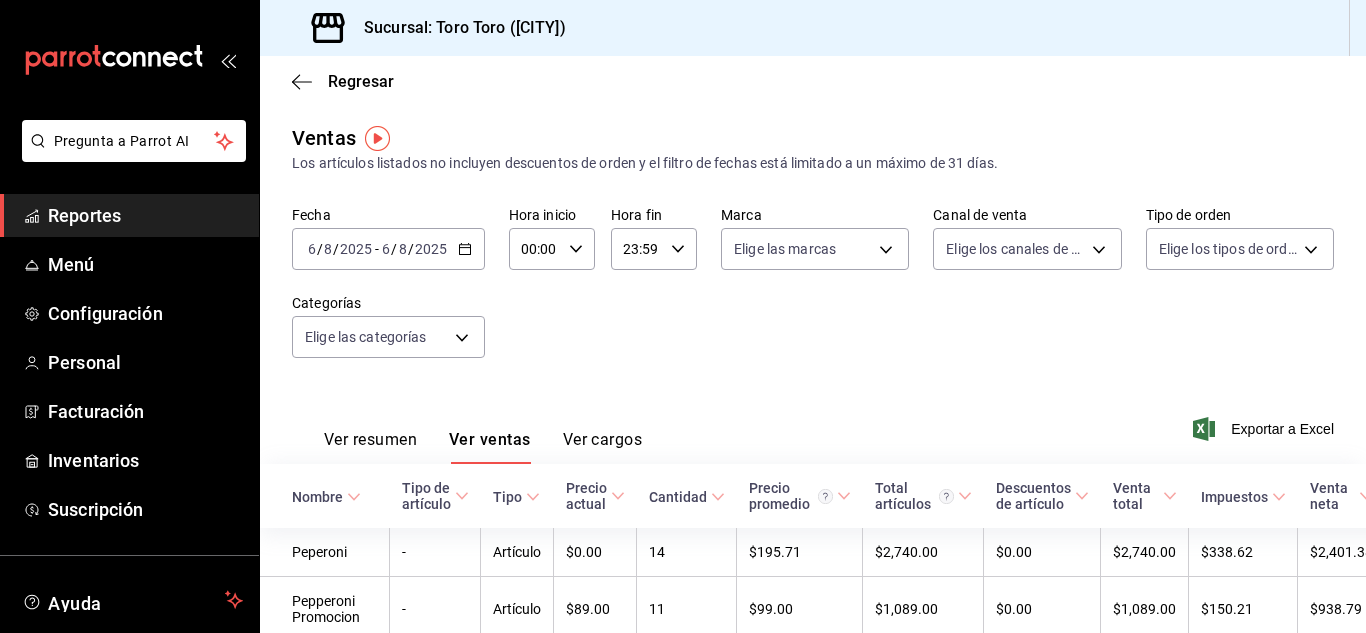 scroll, scrollTop: 0, scrollLeft: 0, axis: both 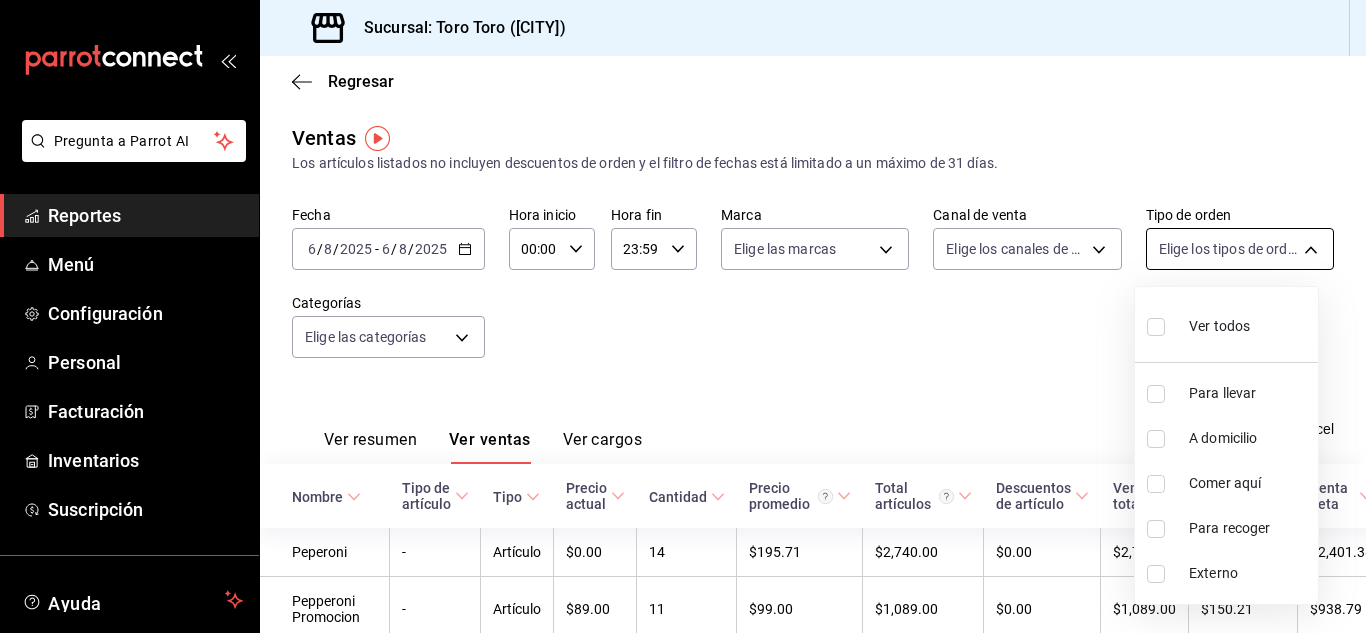 click on "Pregunta a Parrot AI Reportes   Menú   Configuración   Personal   Facturación   Inventarios   Suscripción   Ayuda Recomienda Parrot   [FIRST] [LAST] [LAST]   Sugerir nueva función   Sucursal: Toro Toro ([CITY]) Regresar Ventas Los artículos listados no incluyen descuentos de orden y el filtro de fechas está limitado a un máximo de 31 días. Fecha 2025-08-06 6 / 8 / 2025 - 2025-08-06 6 / 8 / 2025 Hora inicio 00:00 Hora inicio Hora fin 23:59 Hora fin Marca Elige las marcas Canal de venta Elige los canales de venta Tipo de orden Elige los tipos de orden Categorías Elige las categorías Ver resumen Ver ventas Ver cargos Exportar a Excel Nombre Tipo de artículo Tipo Precio actual Cantidad Precio promedio   Total artículos   Descuentos de artículo Venta total Impuestos Venta neta Peperoni - Artículo $0.00 14 $195.71 $2,740.00 $0.00 $2,740.00 $338.62 $2,401.38 Pepperoni Promocion - Artículo $89.00 11 $99.00 $1,089.00 $0.00 $1,089.00 $150.21 $938.79 Hawaiana Masa Gruesa - Artículo $190.00 4 -" at bounding box center (683, 316) 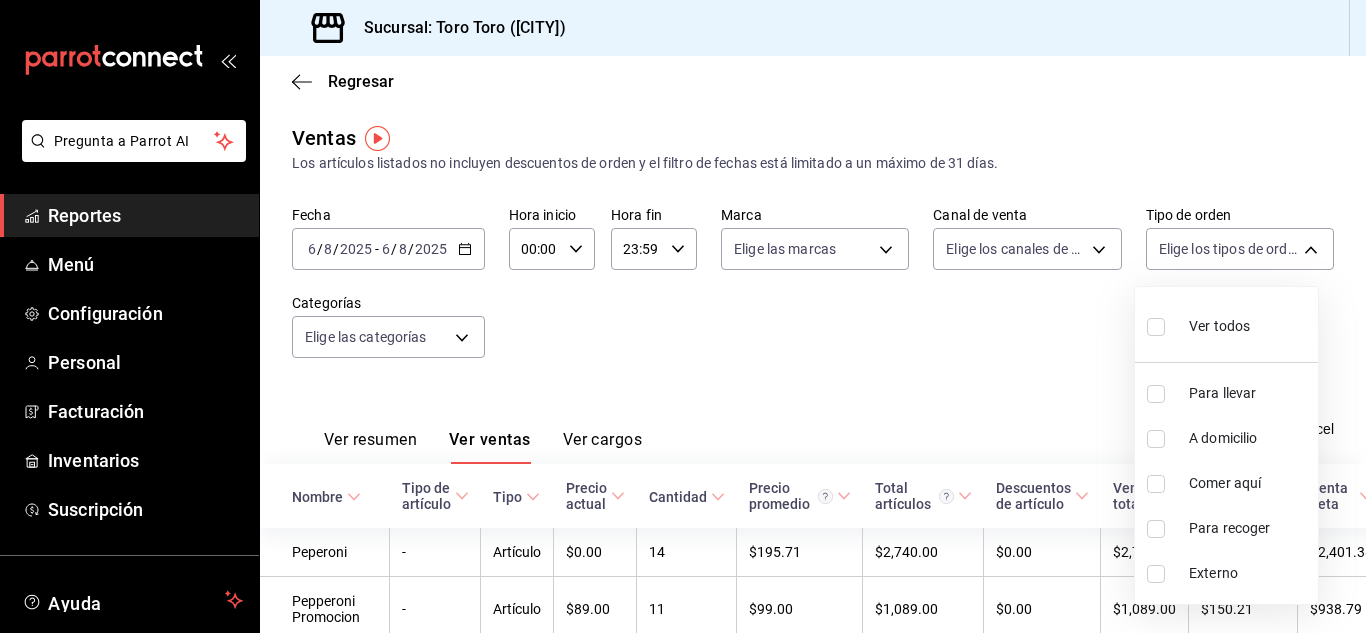click on "Comer aquí" at bounding box center (1226, 483) 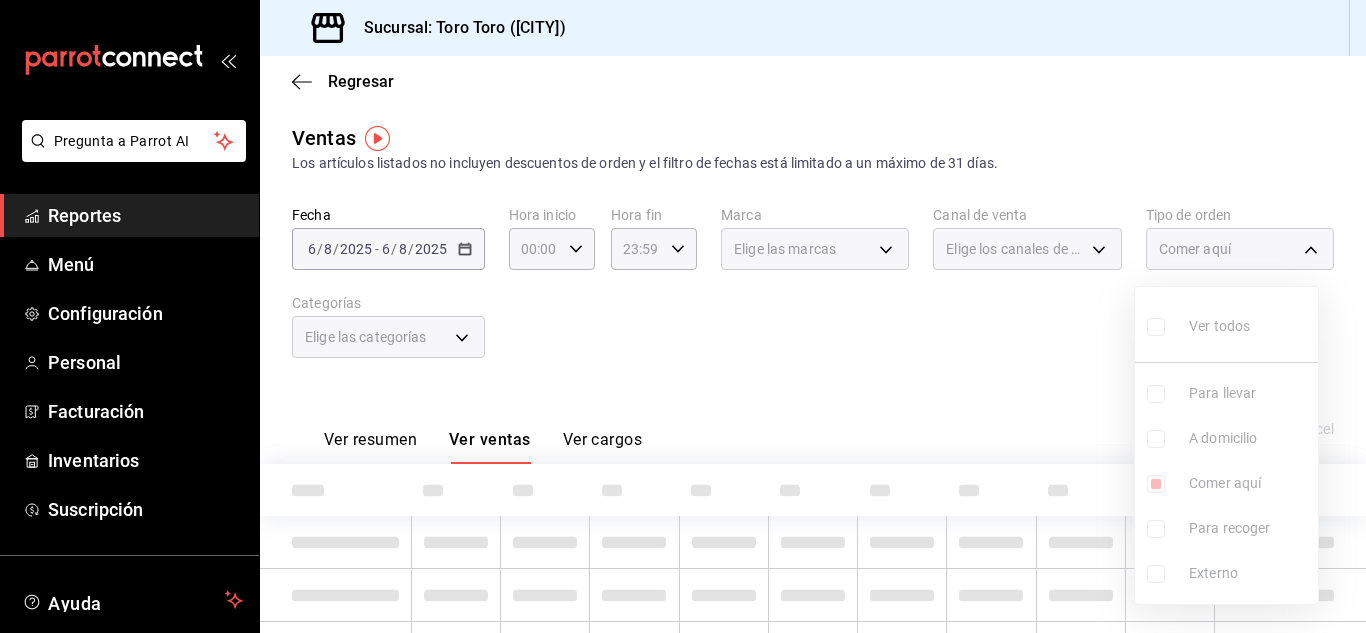 click at bounding box center (683, 316) 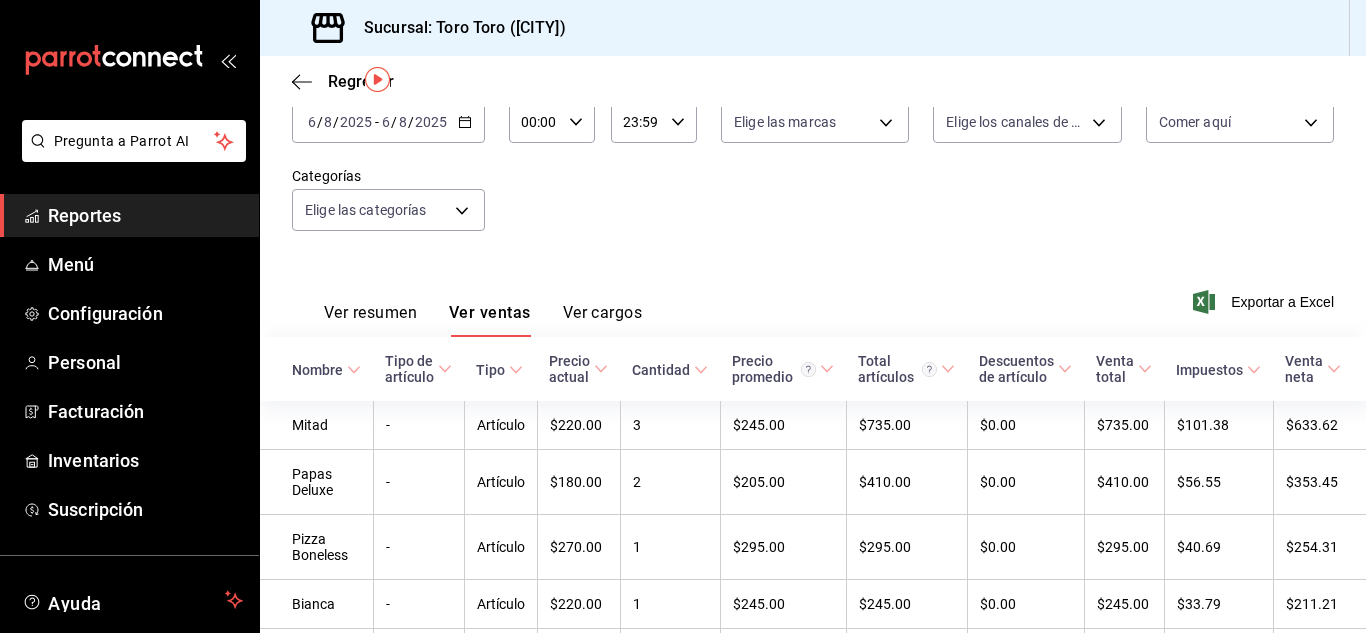 scroll, scrollTop: 0, scrollLeft: 0, axis: both 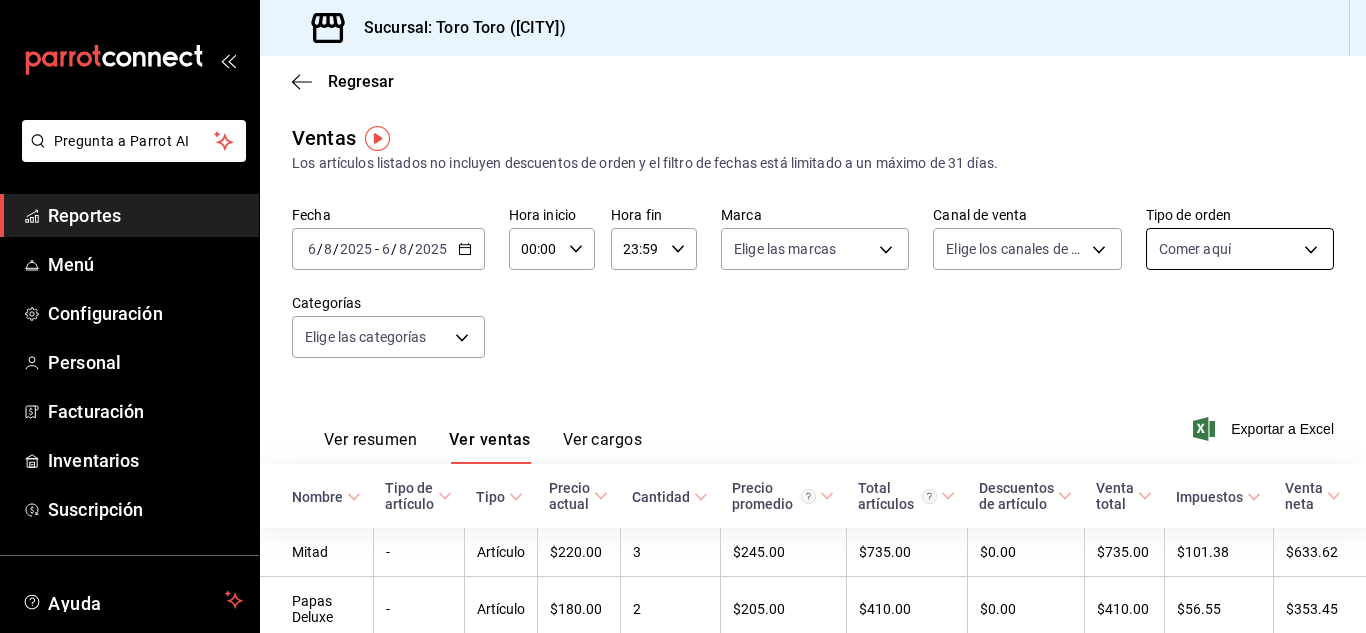 drag, startPoint x: 1319, startPoint y: 251, endPoint x: 1302, endPoint y: 259, distance: 18.788294 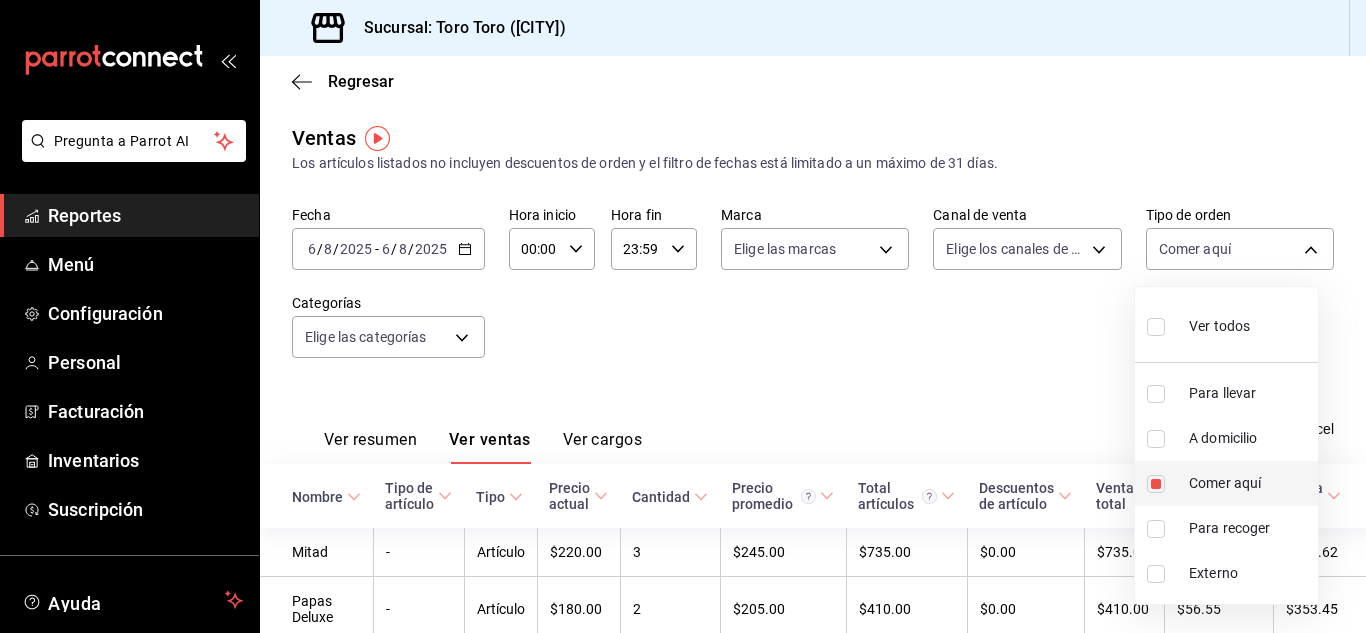 click on "Comer aquí" at bounding box center [1226, 483] 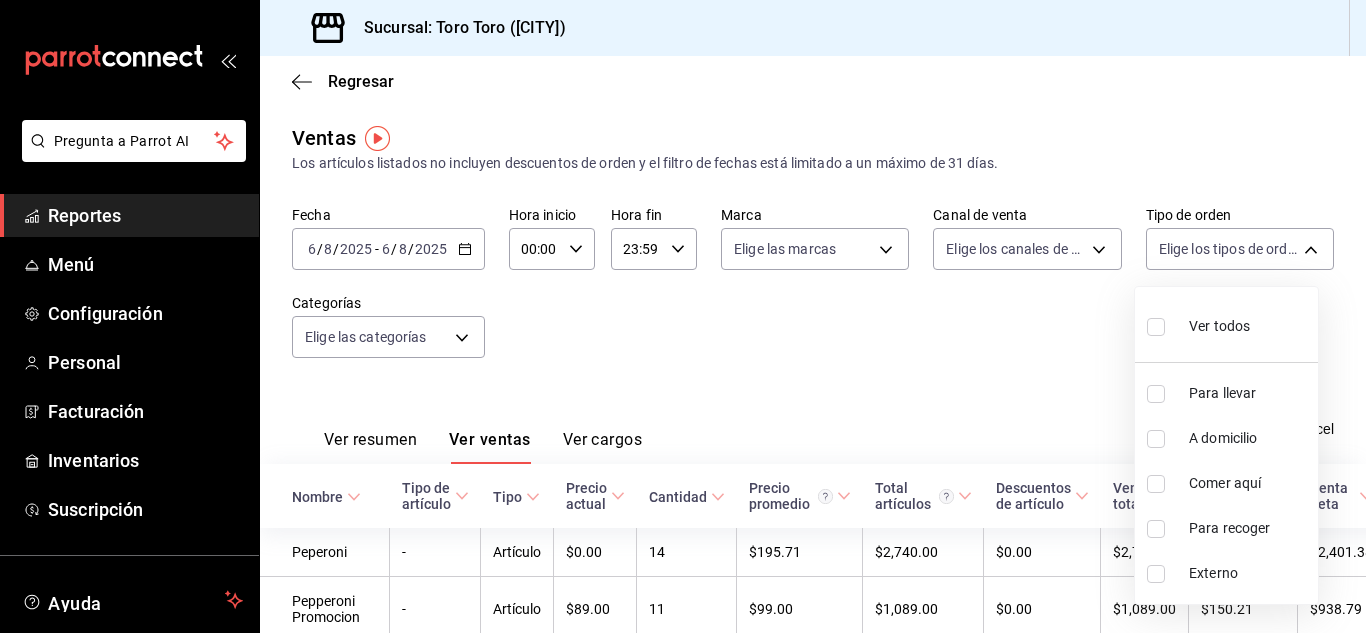 click at bounding box center [683, 316] 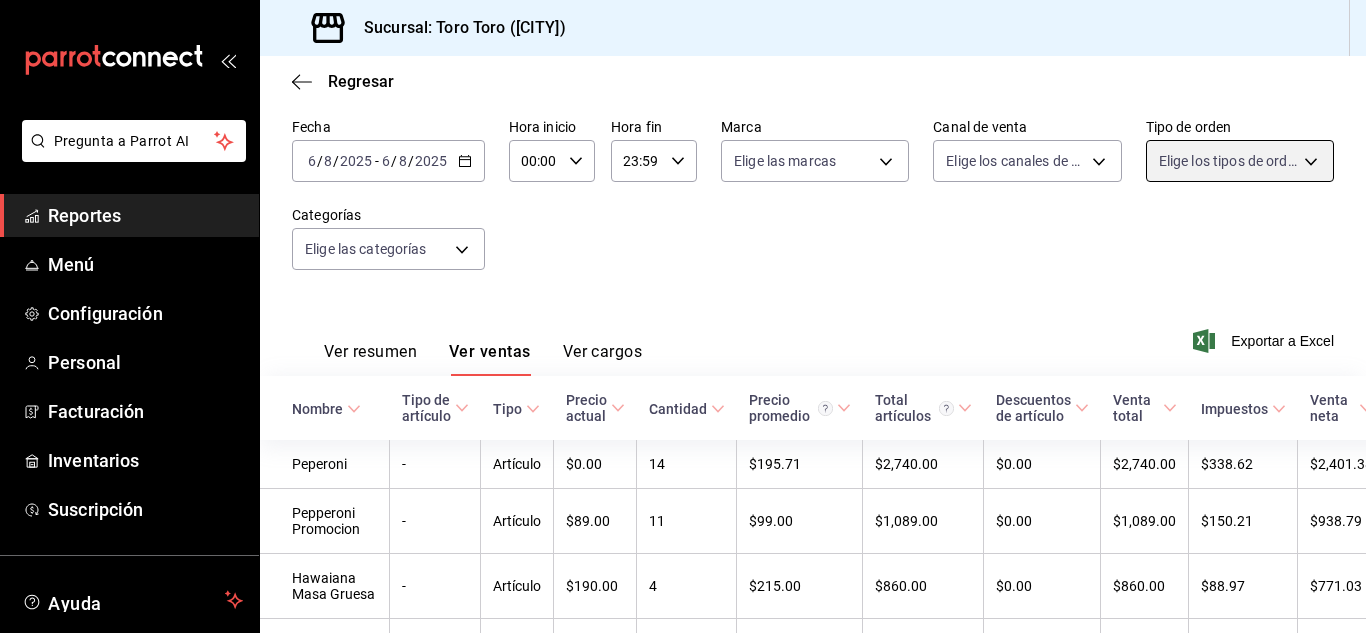 scroll, scrollTop: 400, scrollLeft: 0, axis: vertical 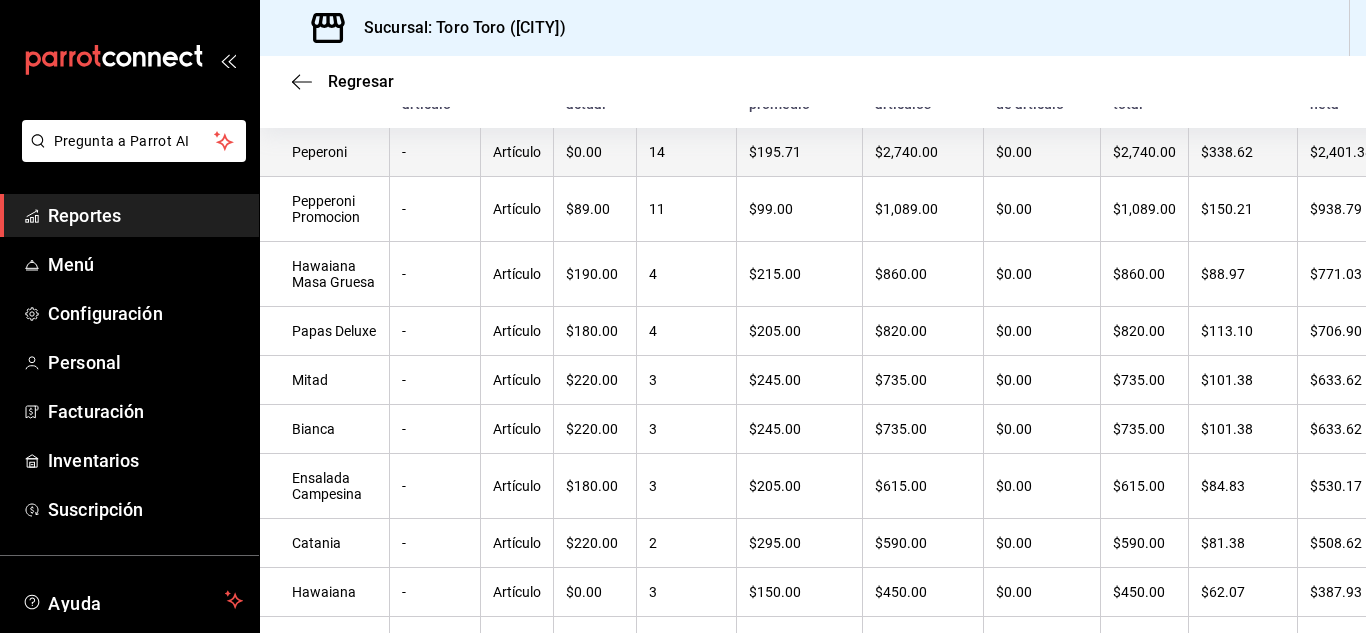 click on "14" at bounding box center [687, 152] 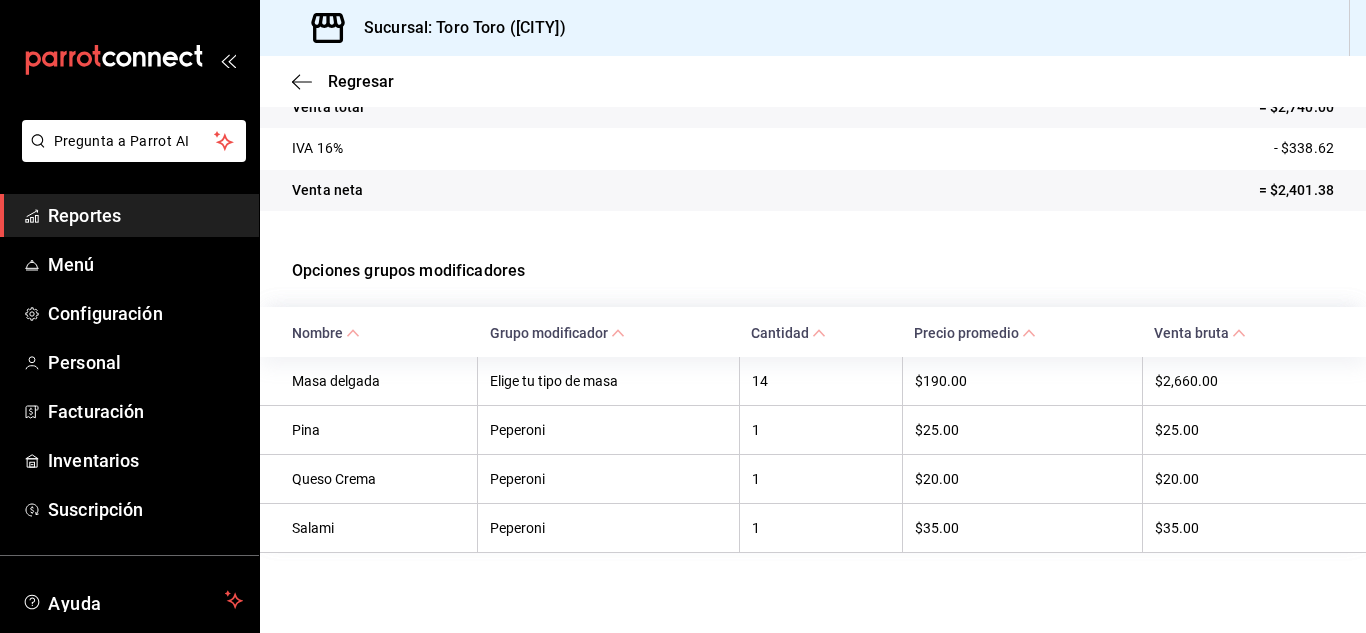 scroll, scrollTop: 0, scrollLeft: 0, axis: both 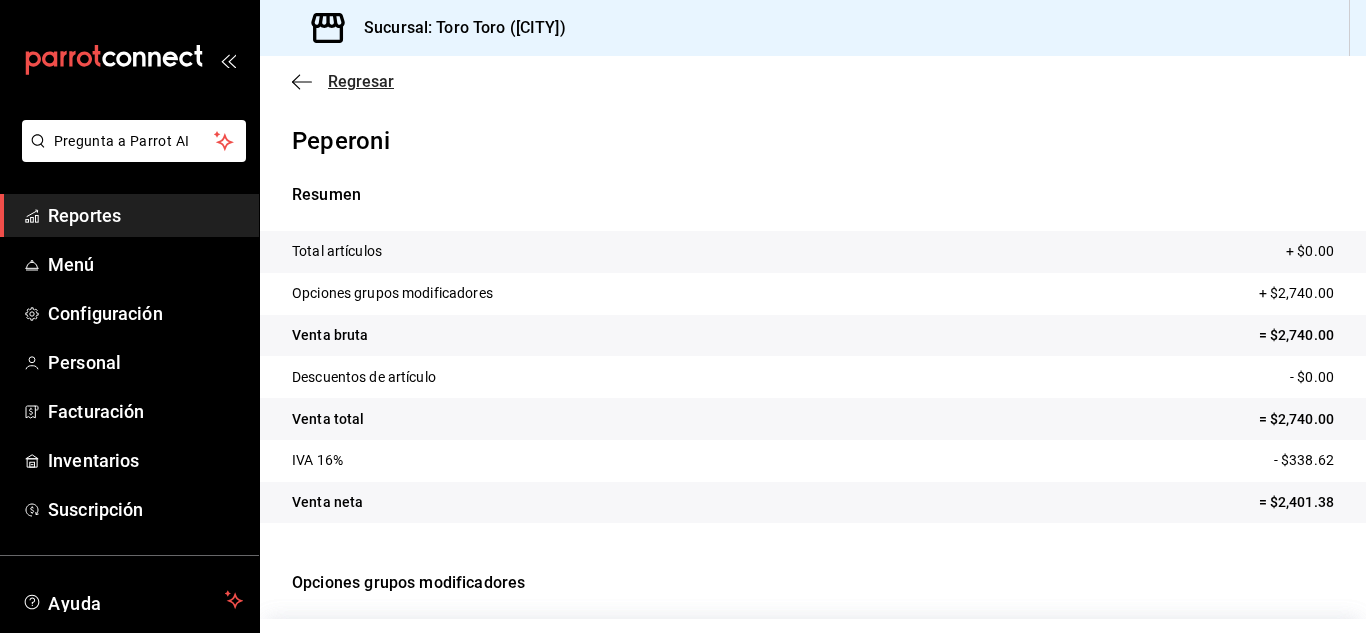 click on "Regresar" at bounding box center [361, 81] 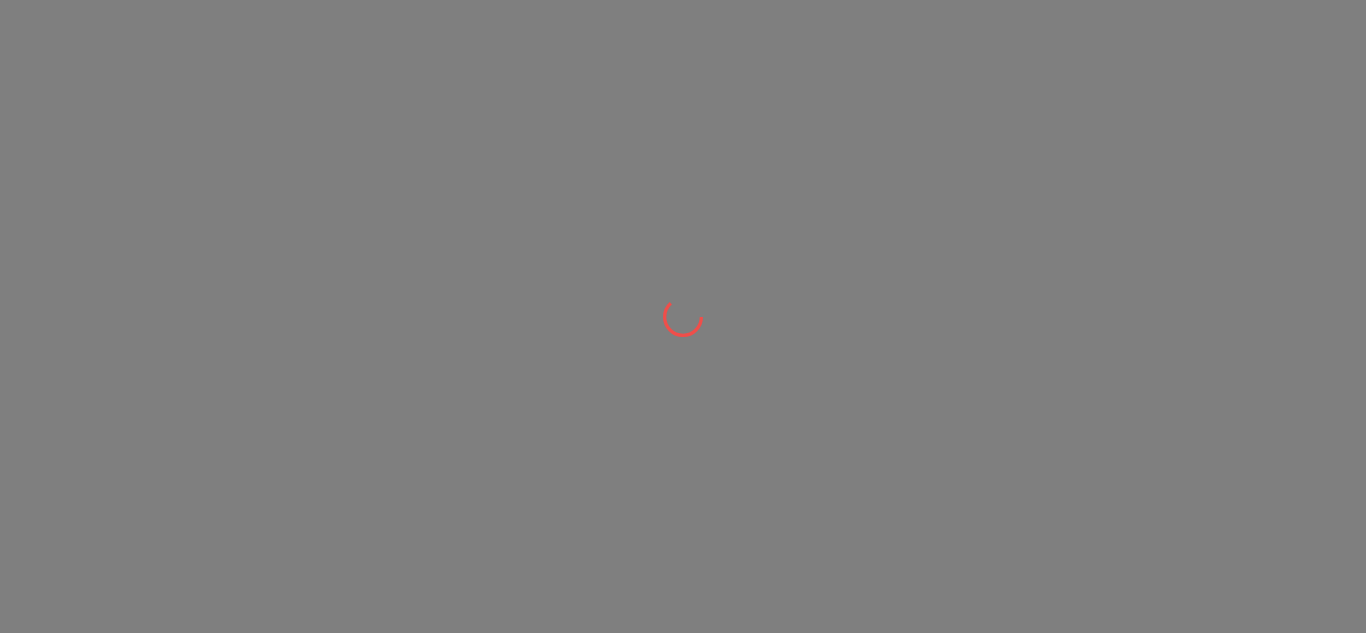 scroll, scrollTop: 0, scrollLeft: 0, axis: both 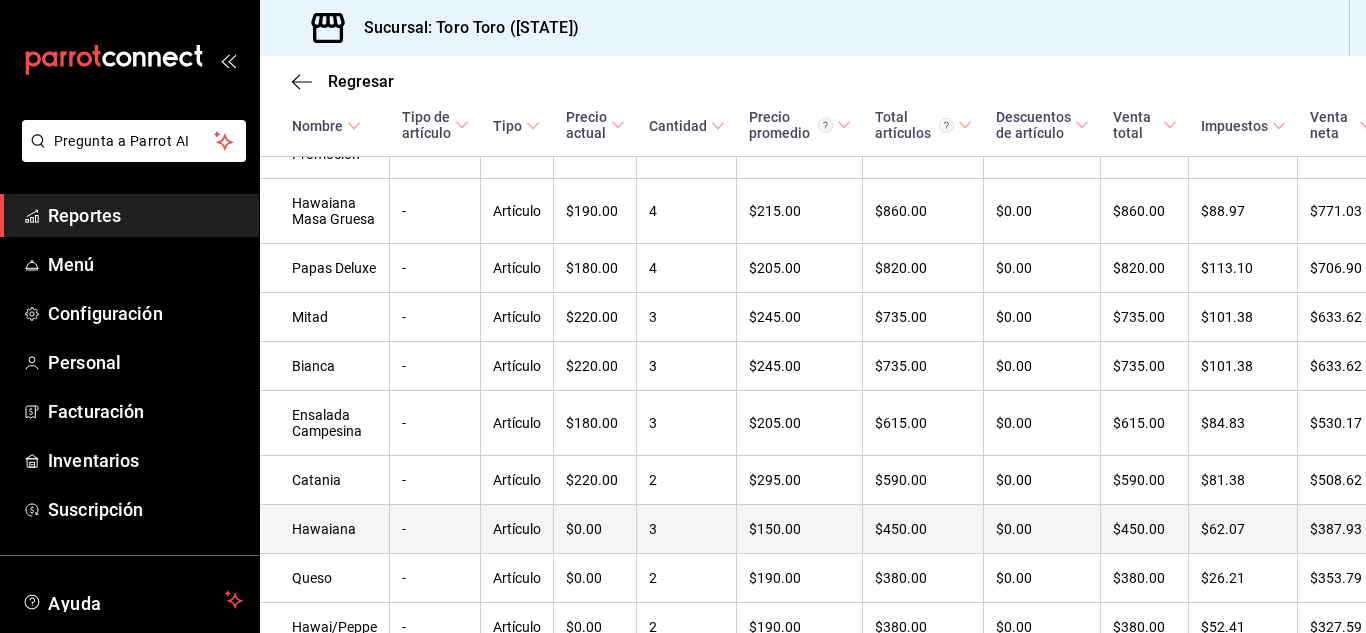 click on "3" at bounding box center [687, 529] 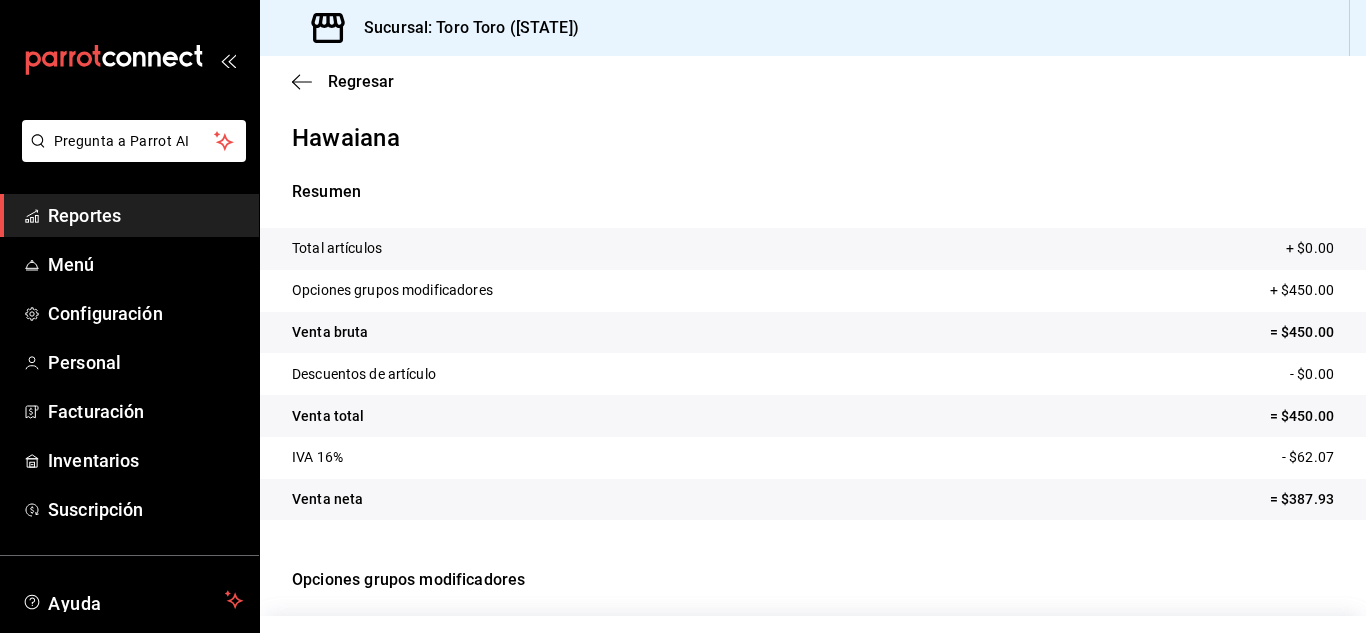 scroll, scrollTop: 0, scrollLeft: 0, axis: both 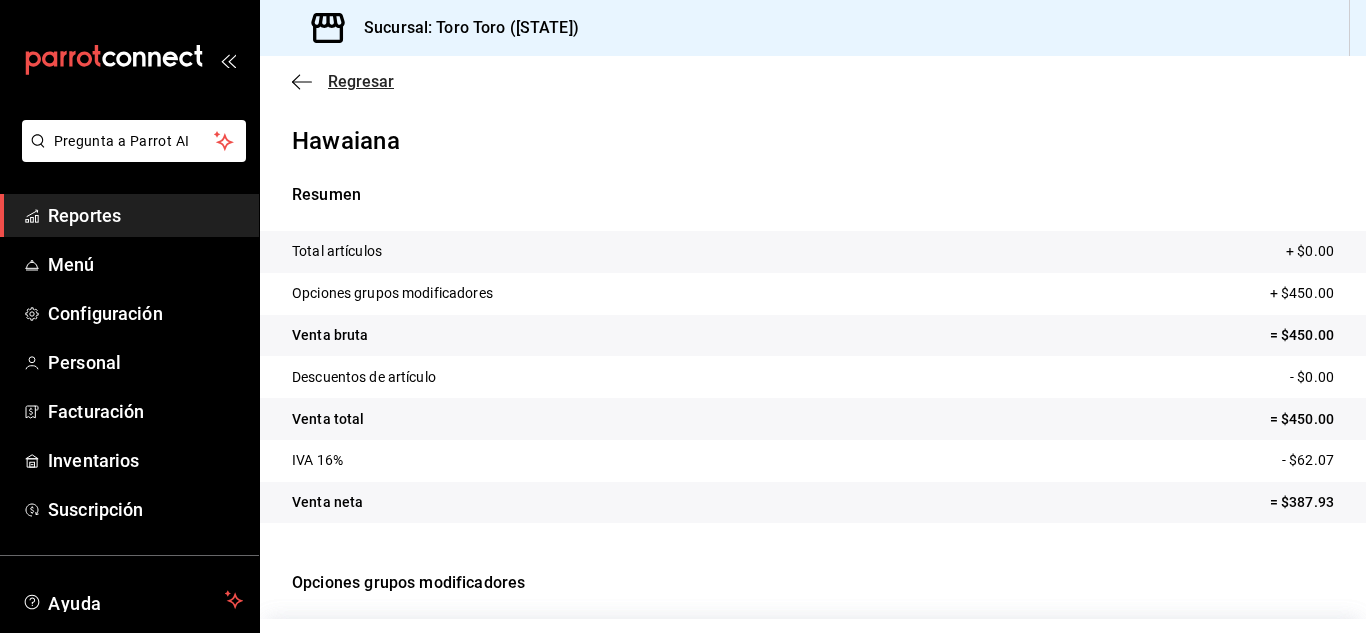 click on "Regresar" at bounding box center [361, 81] 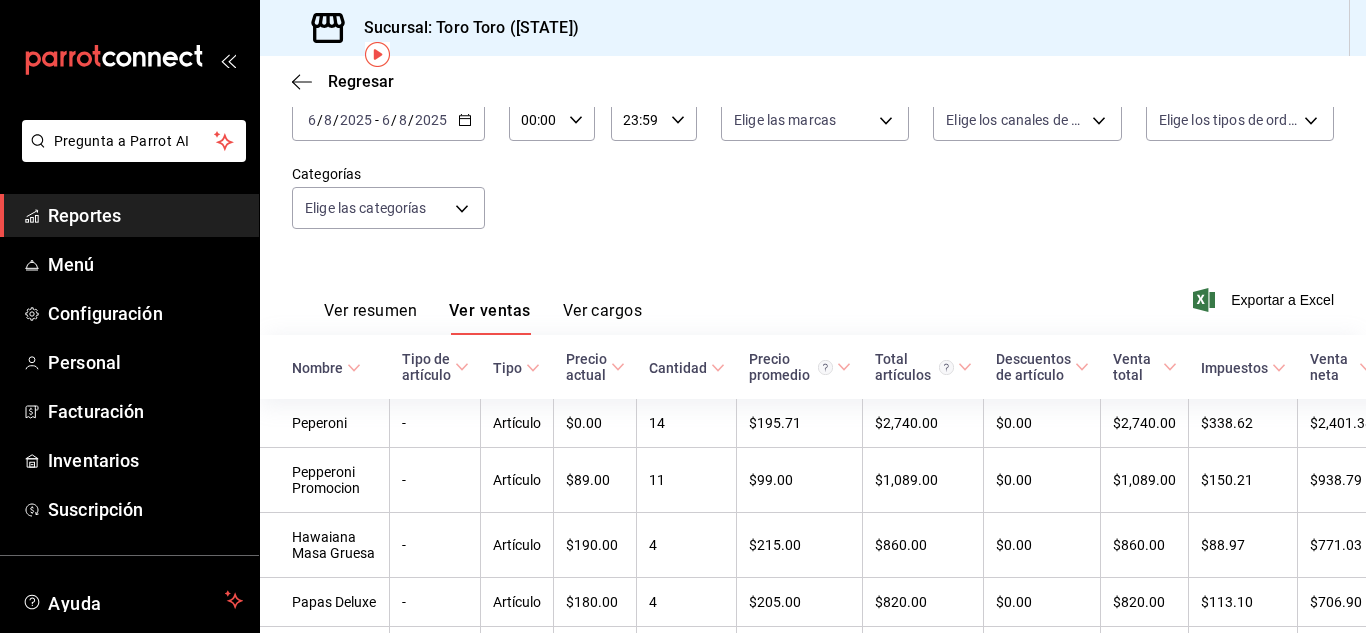scroll, scrollTop: 0, scrollLeft: 0, axis: both 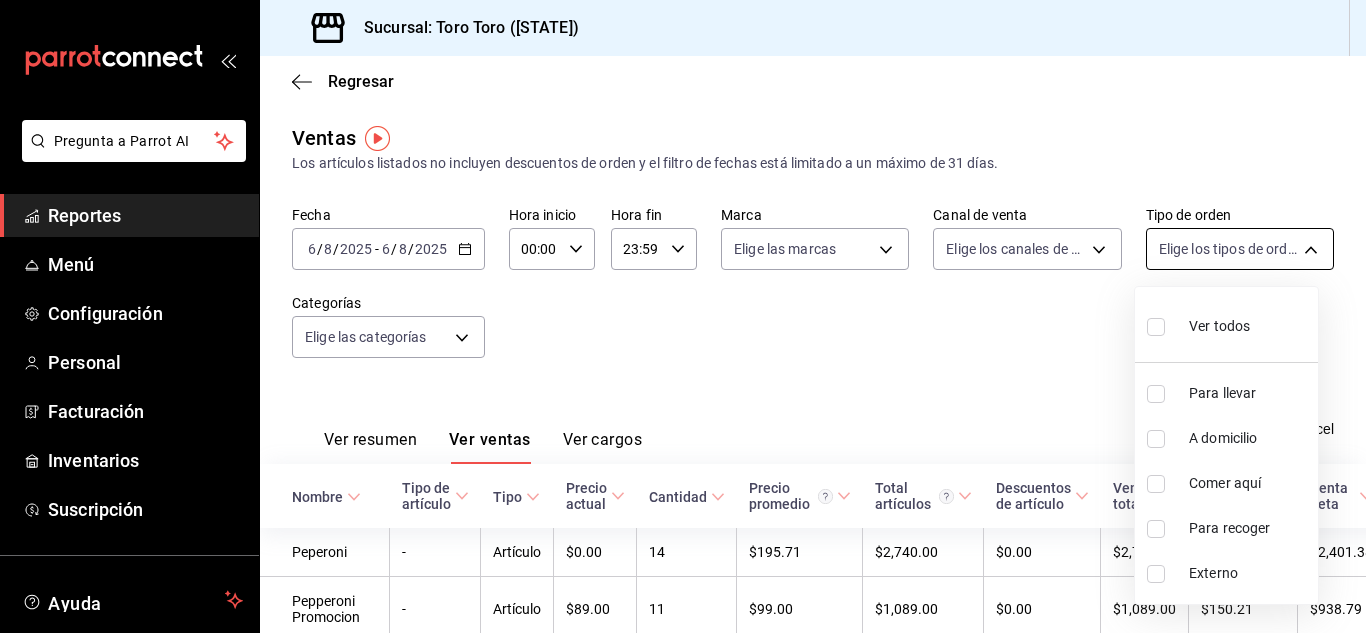 click on "Pregunta a Parrot AI Reportes   Menú   Configuración   Personal   Facturación   Inventarios   Suscripción   Ayuda Recomienda Parrot   [FIRST] [LAST] [LAST]   Sugerir nueva función   Sucursal: Toro Toro ([CITY]) Regresar Ventas Los artículos listados no incluyen descuentos de orden y el filtro de fechas está limitado a un máximo de 31 días. Fecha 2025-08-06 6 / 8 / 2025 - 2025-08-06 6 / 8 / 2025 Hora inicio 00:00 Hora inicio Hora fin 23:59 Hora fin Marca Elige las marcas Canal de venta Elige los canales de venta Tipo de orden Elige los tipos de orden Categorías Elige las categorías Ver resumen Ver ventas Ver cargos Exportar a Excel Nombre Tipo de artículo Tipo Precio actual Cantidad Precio promedio   Total artículos   Descuentos de artículo Venta total Impuestos Venta neta Peperoni - Artículo $0.00 14 $195.71 $2,740.00 $0.00 $2,740.00 $338.62 $2,401.38 Pepperoni Promocion - Artículo $89.00 11 $99.00 $1,089.00 $0.00 $1,089.00 $150.21 $938.79 Hawaiana Masa Gruesa - Artículo $190.00 4 -" at bounding box center (683, 316) 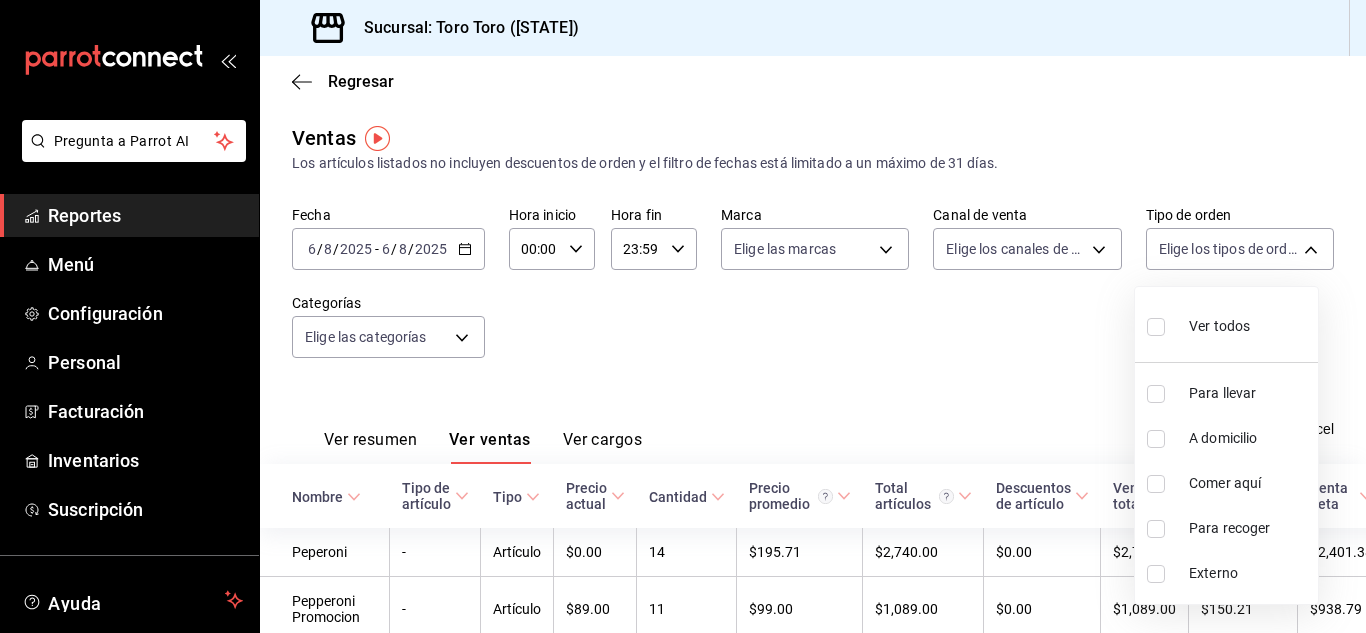 click at bounding box center (1156, 484) 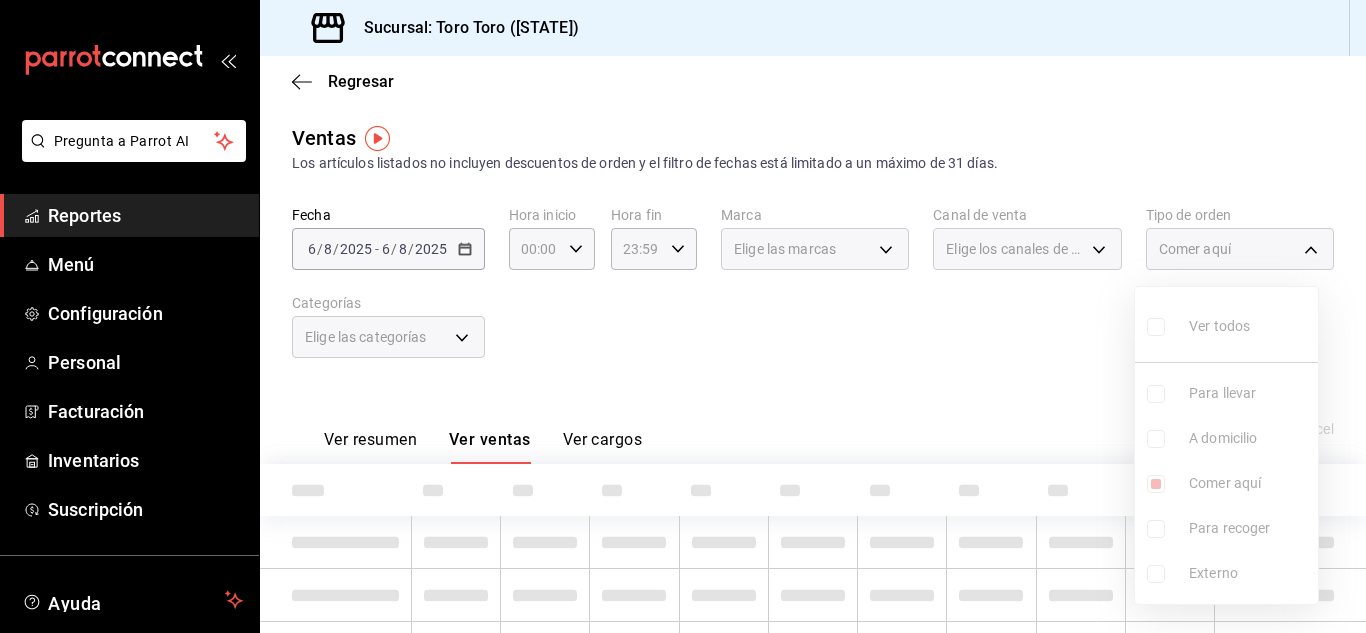 click at bounding box center (683, 316) 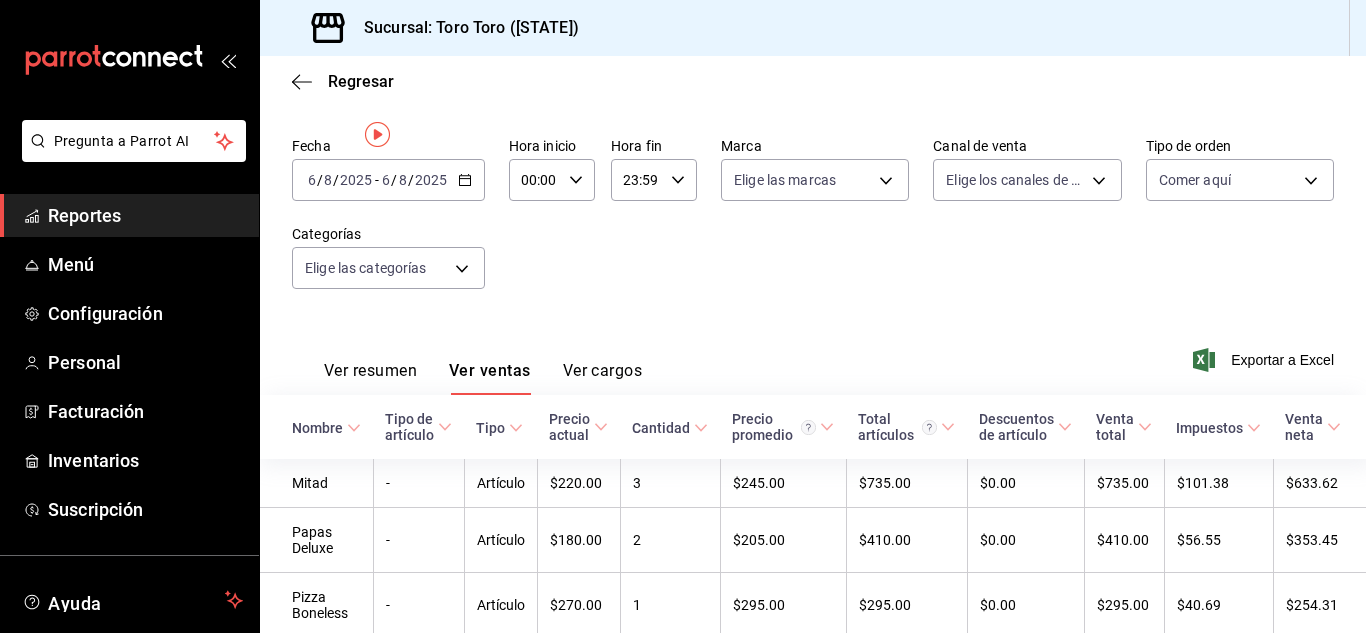 scroll, scrollTop: 0, scrollLeft: 0, axis: both 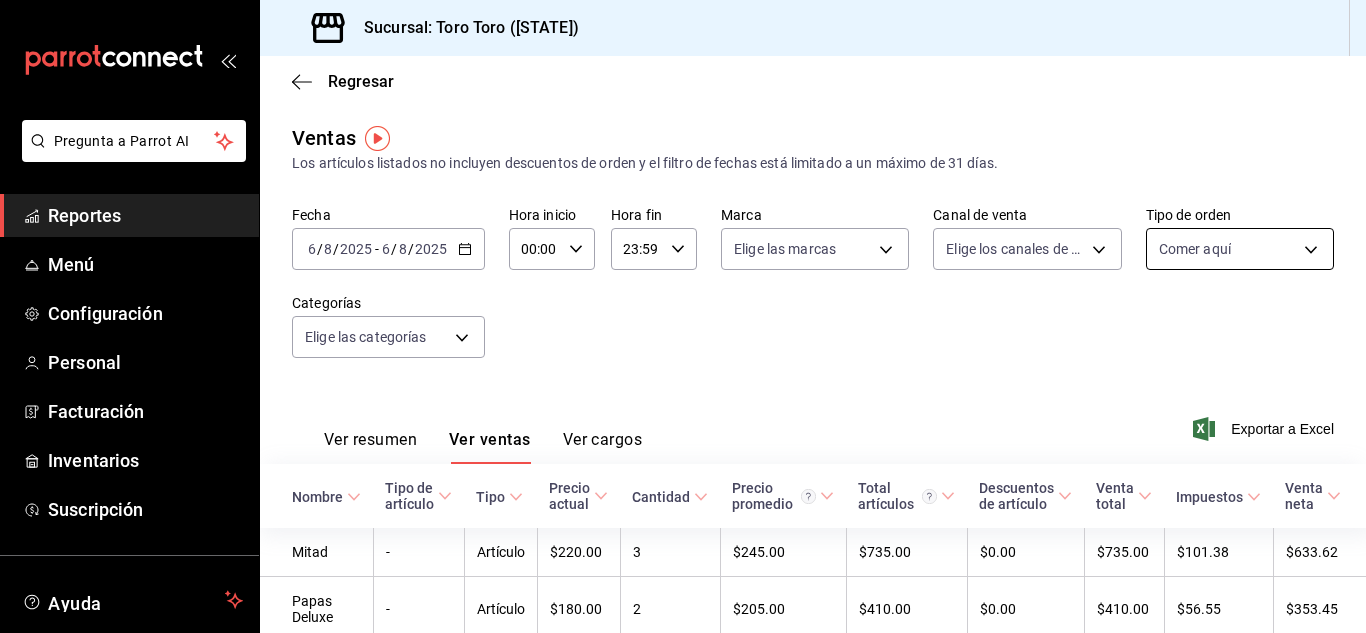 click on "Pregunta a Parrot AI Reportes   Menú   Configuración   Personal   Facturación   Inventarios   Suscripción   Ayuda Recomienda Parrot   [FIRST] [LAST] [LAST]   Sugerir nueva función   Sucursal: Toro Toro ([CITY]) Regresar Ventas Los artículos listados no incluyen descuentos de orden y el filtro de fechas está limitado a un máximo de 31 días. Fecha 2025-08-06 6 / 8 / 2025 - 2025-08-06 6 / 8 / 2025 Hora inicio 00:00 Hora inicio Hora fin 23:59 Hora fin Marca Elige las marcas Canal de venta Elige los canales de venta Tipo de orden Comer aquí 6c9ac38a-6f7a-4fff-bdb9-60f172351bd2 Categorías Elige las categorías Ver resumen Ver ventas Ver cargos Exportar a Excel Nombre Tipo de artículo Tipo Precio actual Cantidad Precio promedio   Total artículos   Descuentos de artículo Venta total Impuestos Venta neta Mitad - Artículo $220.00 3 $245.00 $735.00 $0.00 $735.00 $101.38 $633.62 Papas Deluxe - Artículo $180.00 2 $205.00 $410.00 $0.00 $410.00 $56.55 $353.45 Pizza Boneless - Artículo $270.00 1 -" at bounding box center (683, 316) 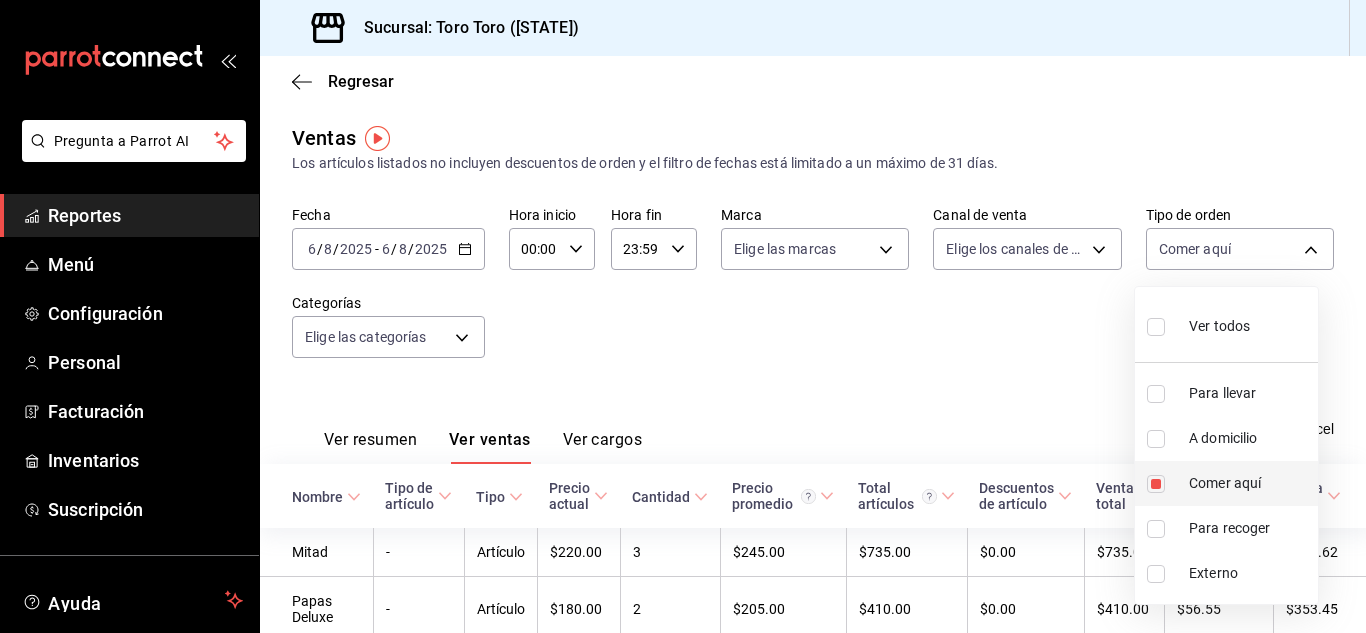 click on "Comer aquí" at bounding box center (1226, 483) 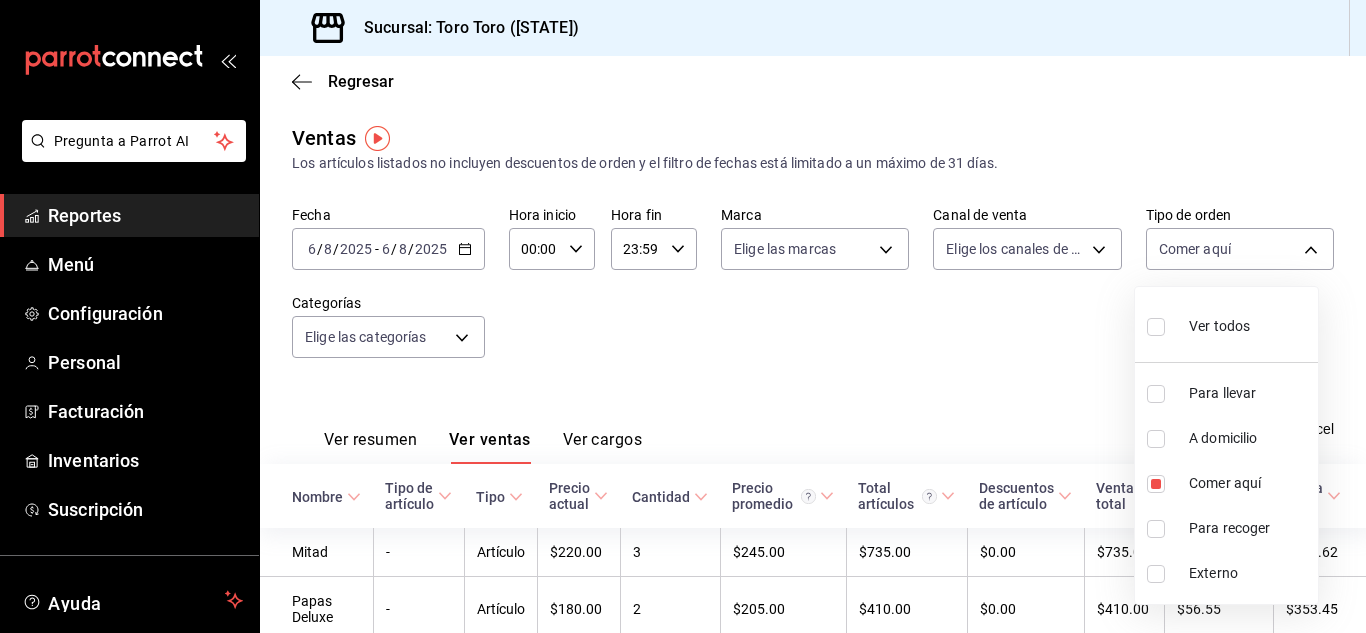 type 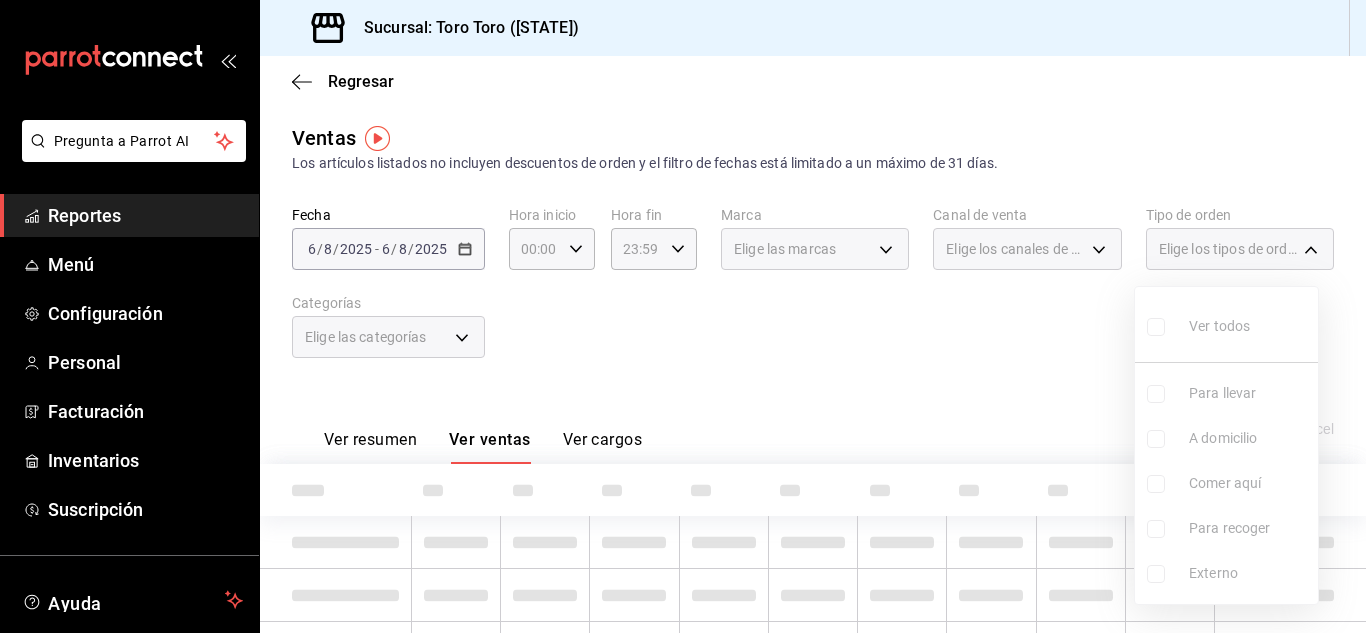 click at bounding box center (683, 316) 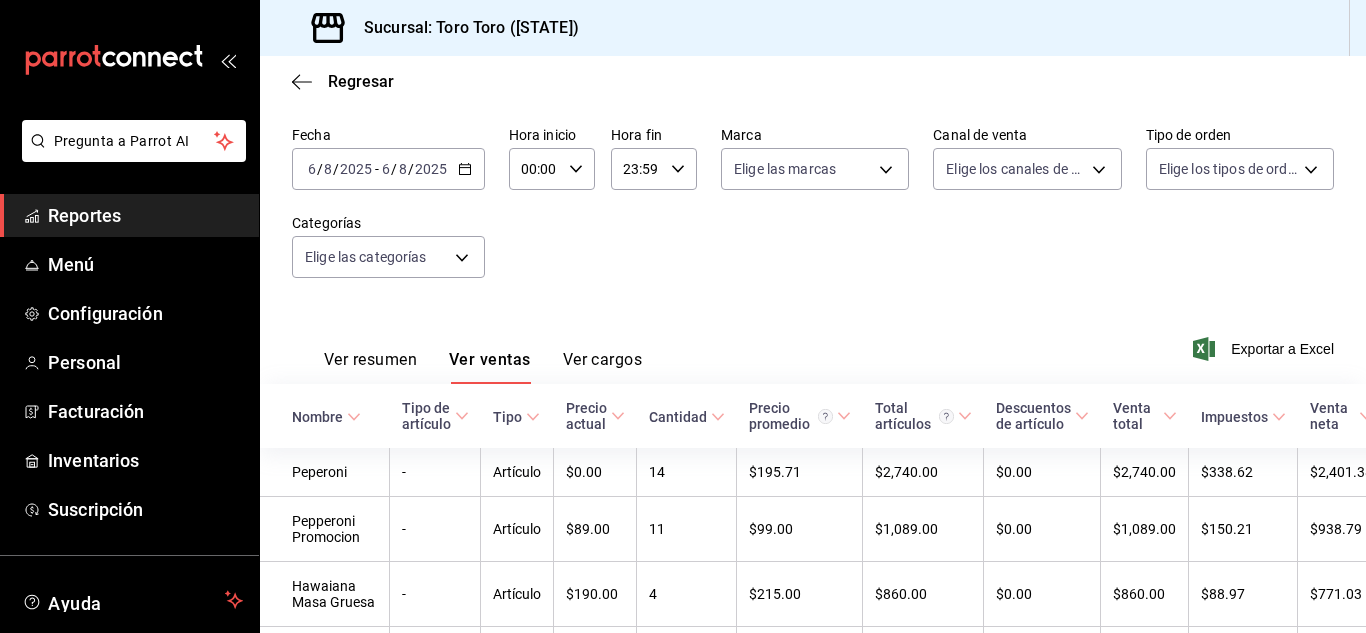 scroll, scrollTop: 0, scrollLeft: 0, axis: both 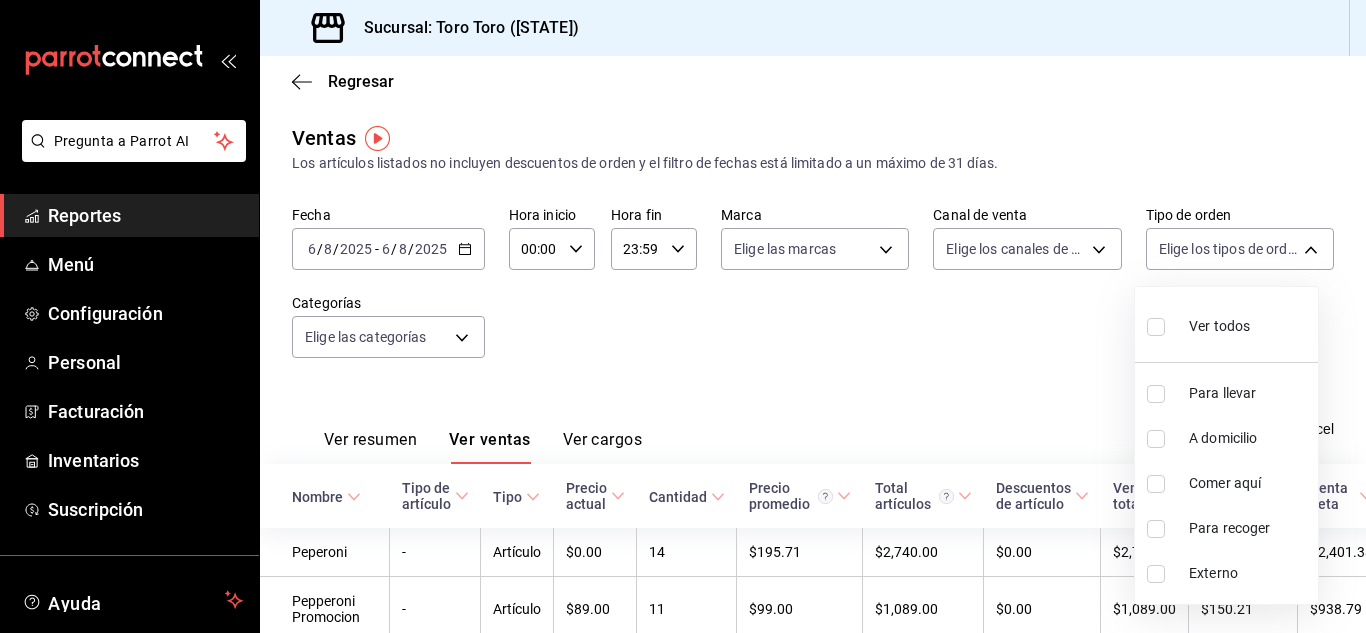drag, startPoint x: 1246, startPoint y: 252, endPoint x: 1234, endPoint y: 252, distance: 12 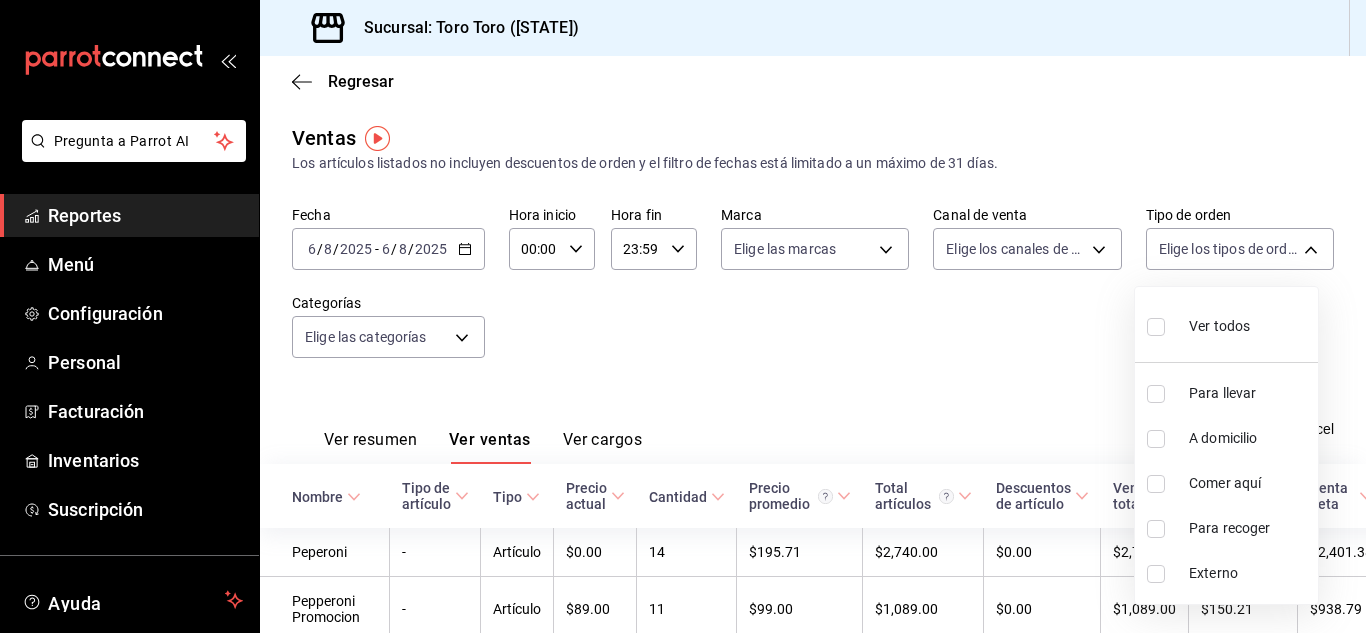 click on "Comer aquí" at bounding box center [1226, 483] 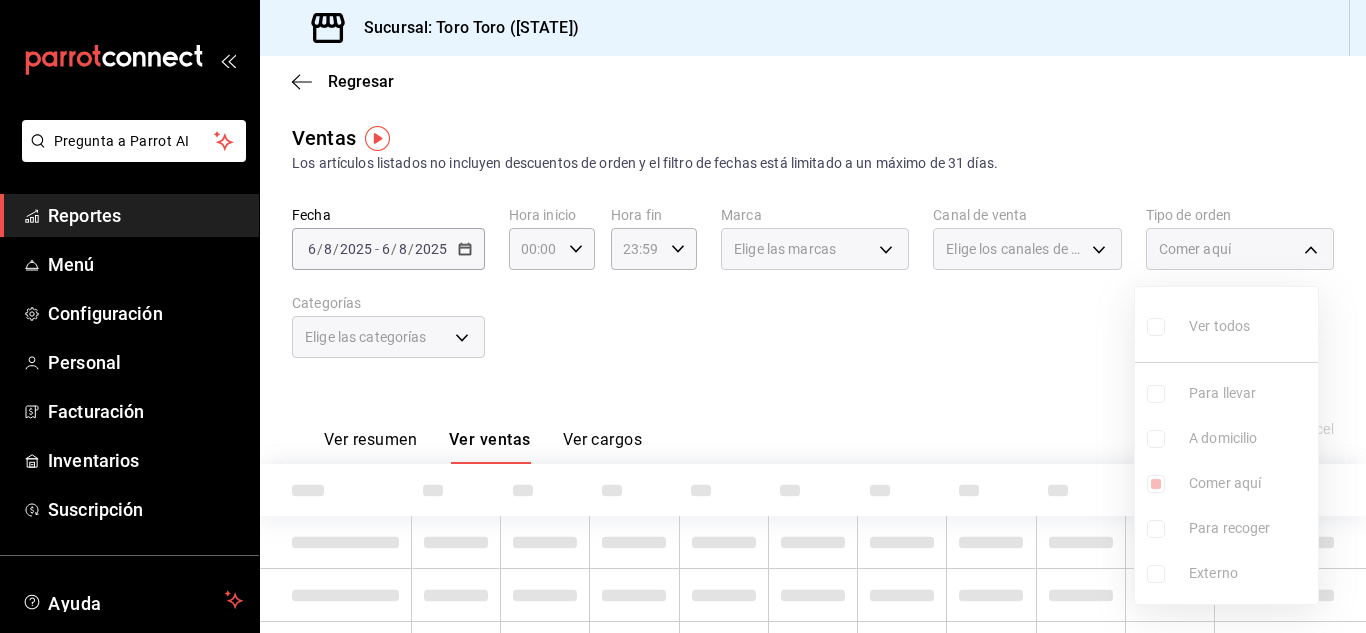 click at bounding box center [683, 316] 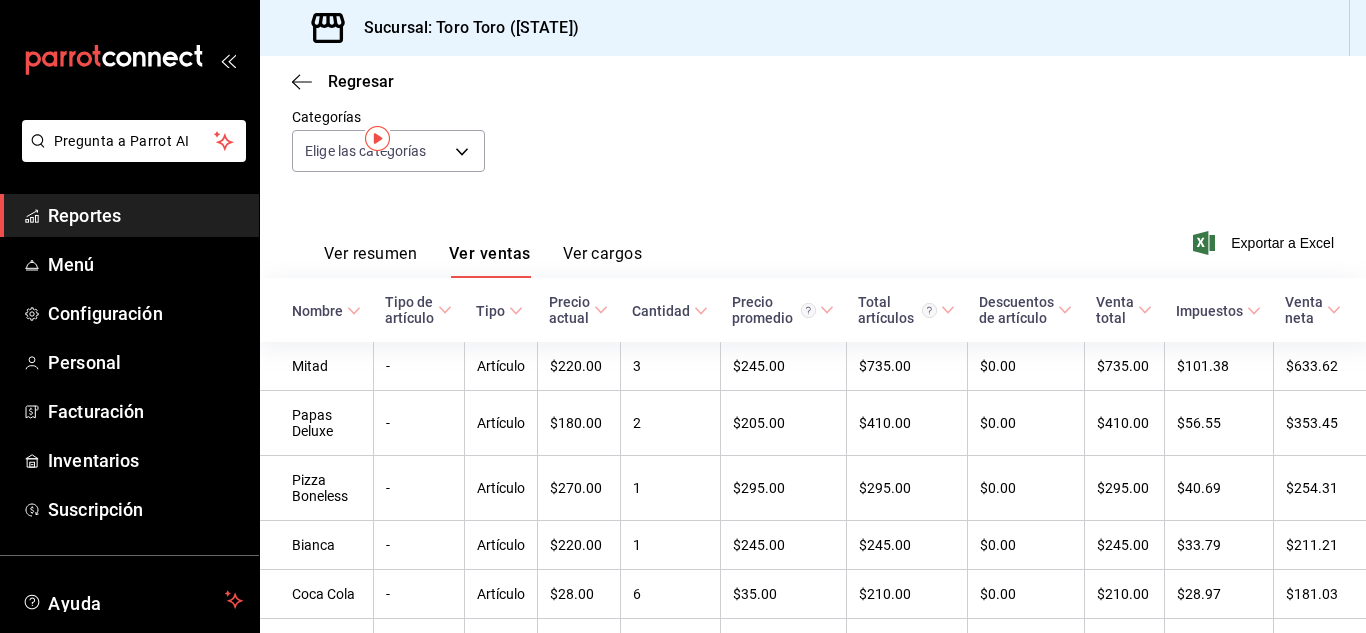scroll, scrollTop: 0, scrollLeft: 0, axis: both 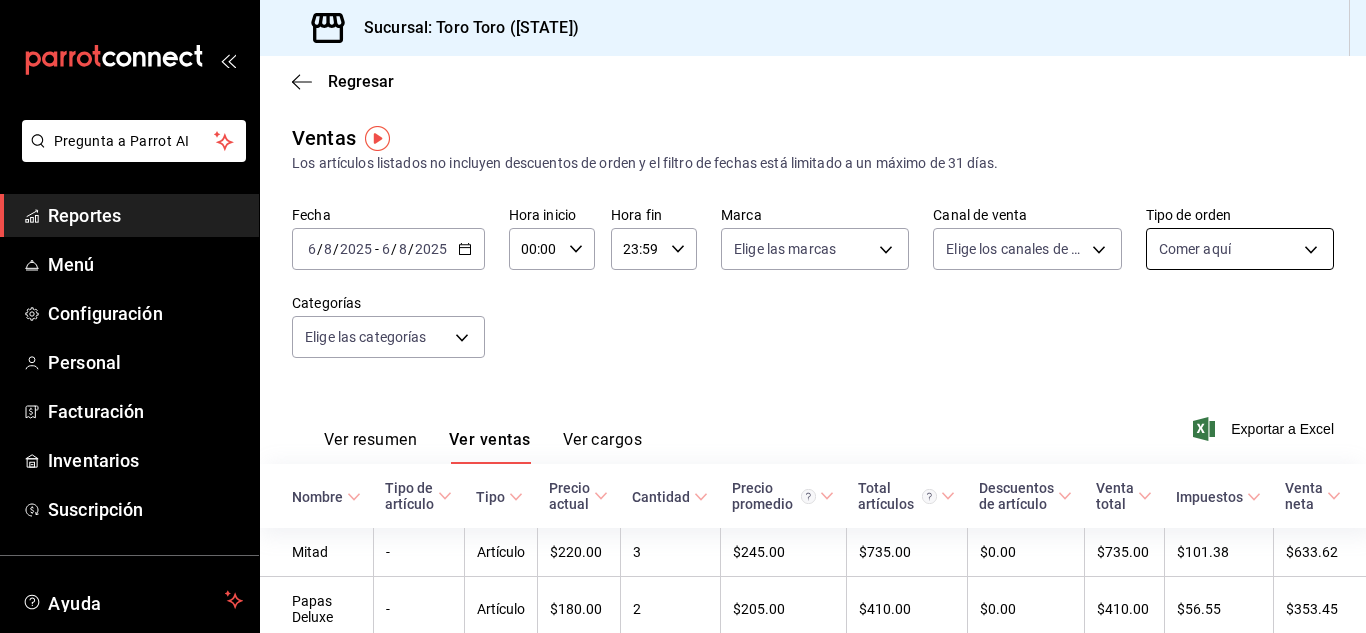 click on "Pregunta a Parrot AI Reportes   Menú   Configuración   Personal   Facturación   Inventarios   Suscripción   Ayuda Recomienda Parrot   [FIRST] [LAST] [LAST]   Sugerir nueva función   Sucursal: Toro Toro ([CITY]) Regresar Ventas Los artículos listados no incluyen descuentos de orden y el filtro de fechas está limitado a un máximo de 31 días. Fecha 2025-08-06 6 / 8 / 2025 - 2025-08-06 6 / 8 / 2025 Hora inicio 00:00 Hora inicio Hora fin 23:59 Hora fin Marca Elige las marcas Canal de venta Elige los canales de venta Tipo de orden Comer aquí 6c9ac38a-6f7a-4fff-bdb9-60f172351bd2 Categorías Elige las categorías Ver resumen Ver ventas Ver cargos Exportar a Excel Nombre Tipo de artículo Tipo Precio actual Cantidad Precio promedio   Total artículos   Descuentos de artículo Venta total Impuestos Venta neta Mitad - Artículo $220.00 3 $245.00 $735.00 $0.00 $735.00 $101.38 $633.62 Papas Deluxe - Artículo $180.00 2 $205.00 $410.00 $0.00 $410.00 $56.55 $353.45 Pizza Boneless - Artículo $270.00 1 -" at bounding box center [683, 316] 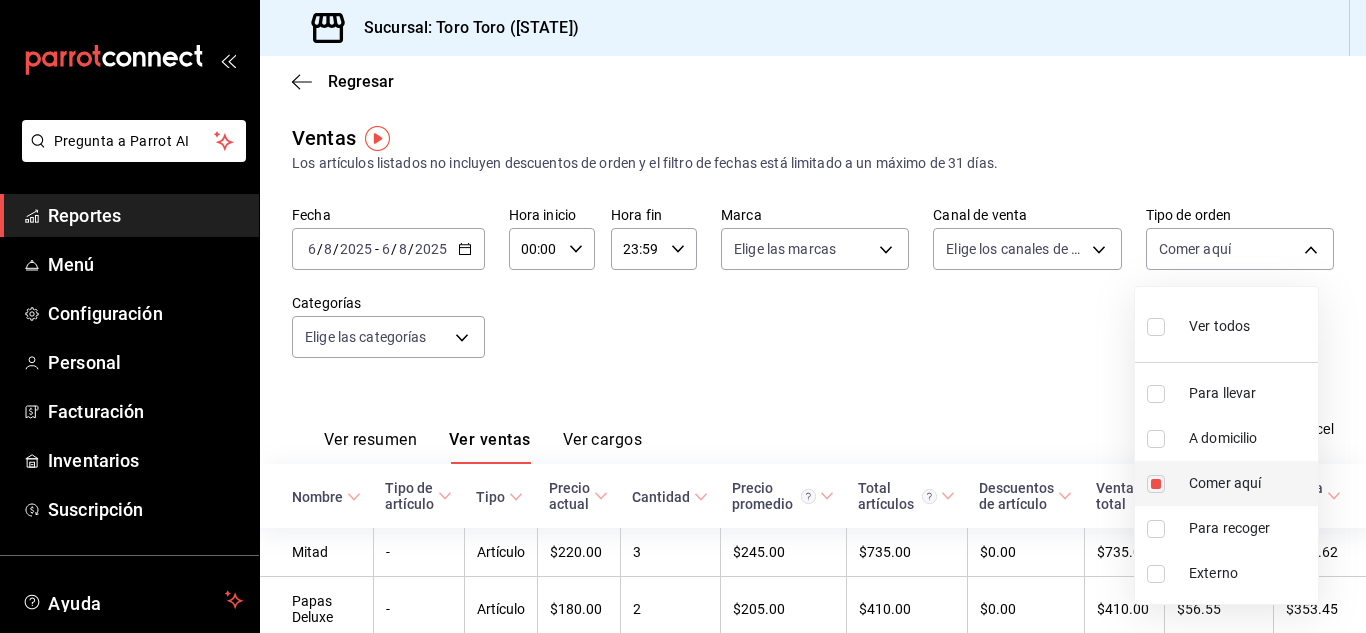 click at bounding box center [1156, 484] 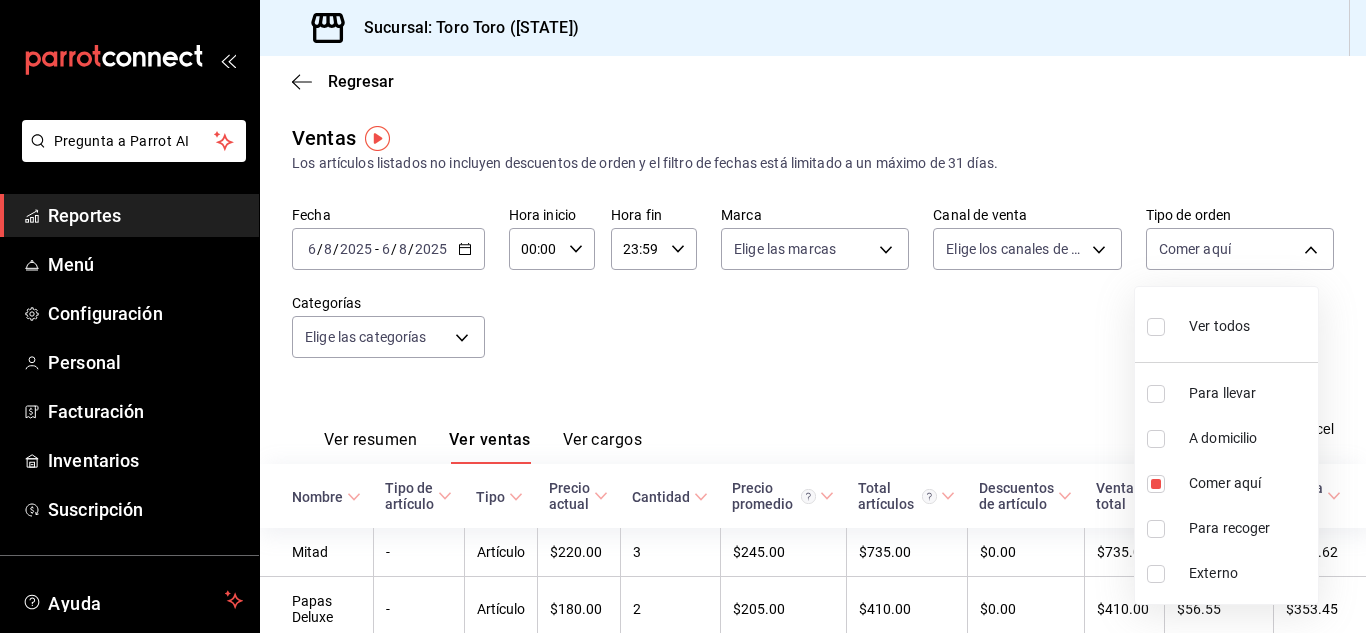 type 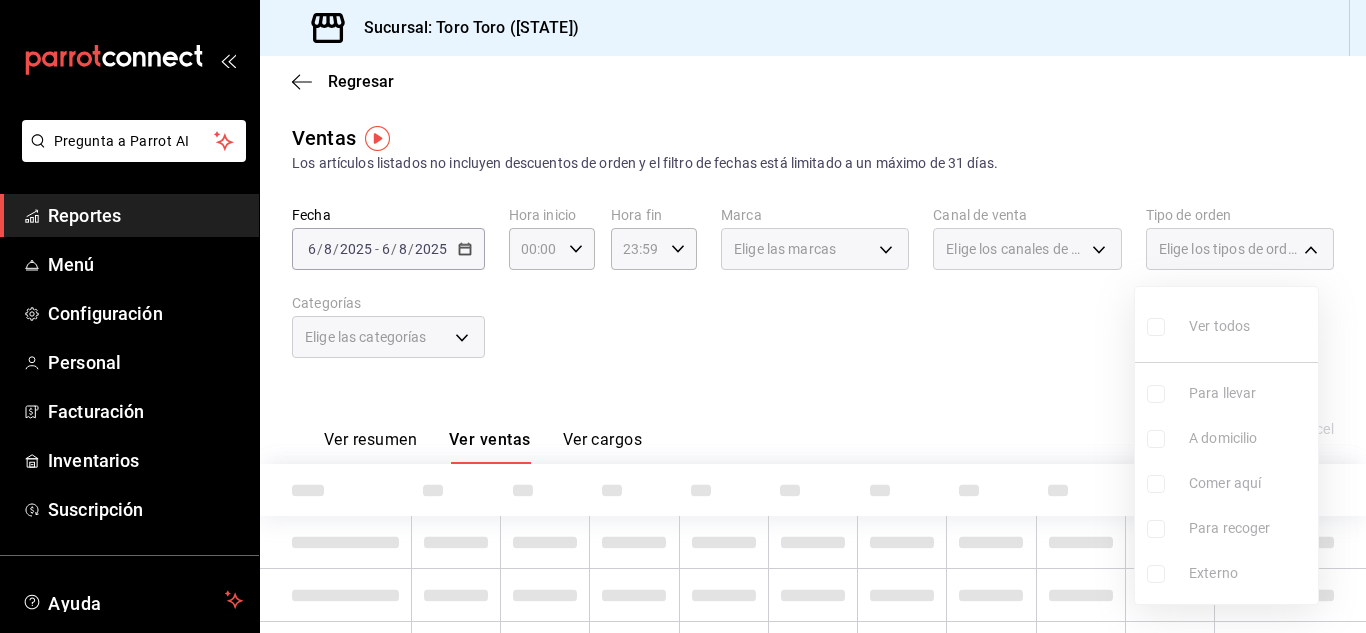 click at bounding box center [683, 316] 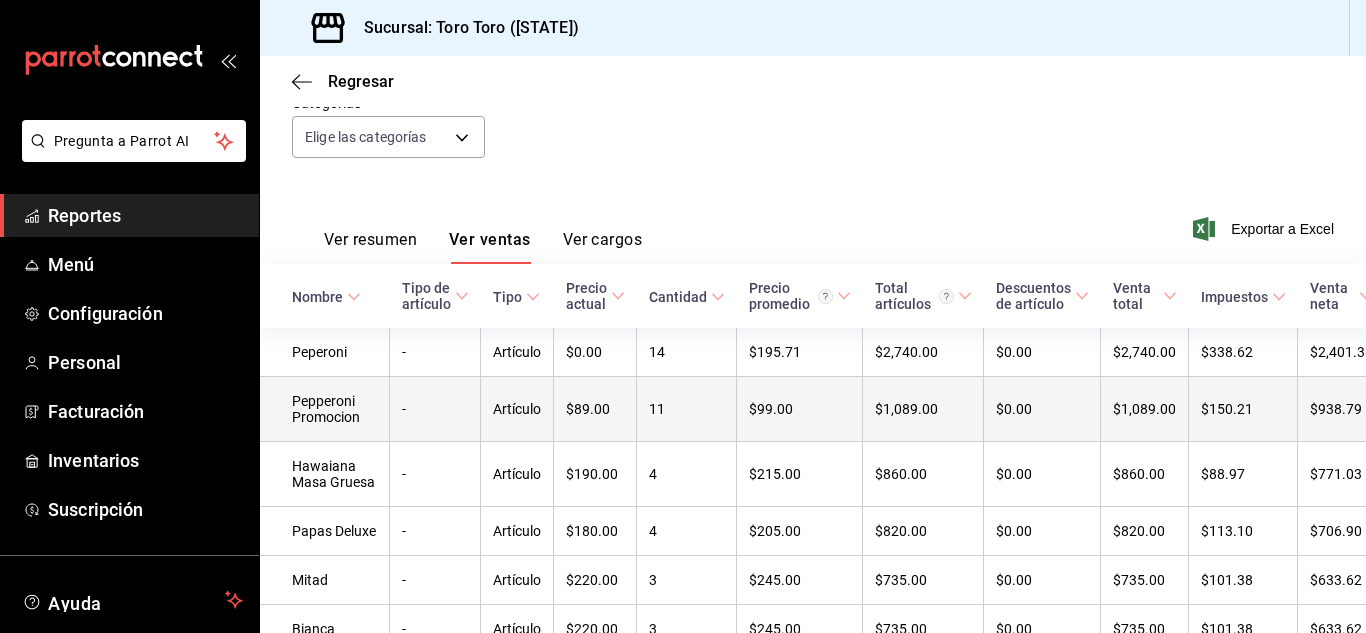 scroll, scrollTop: 0, scrollLeft: 0, axis: both 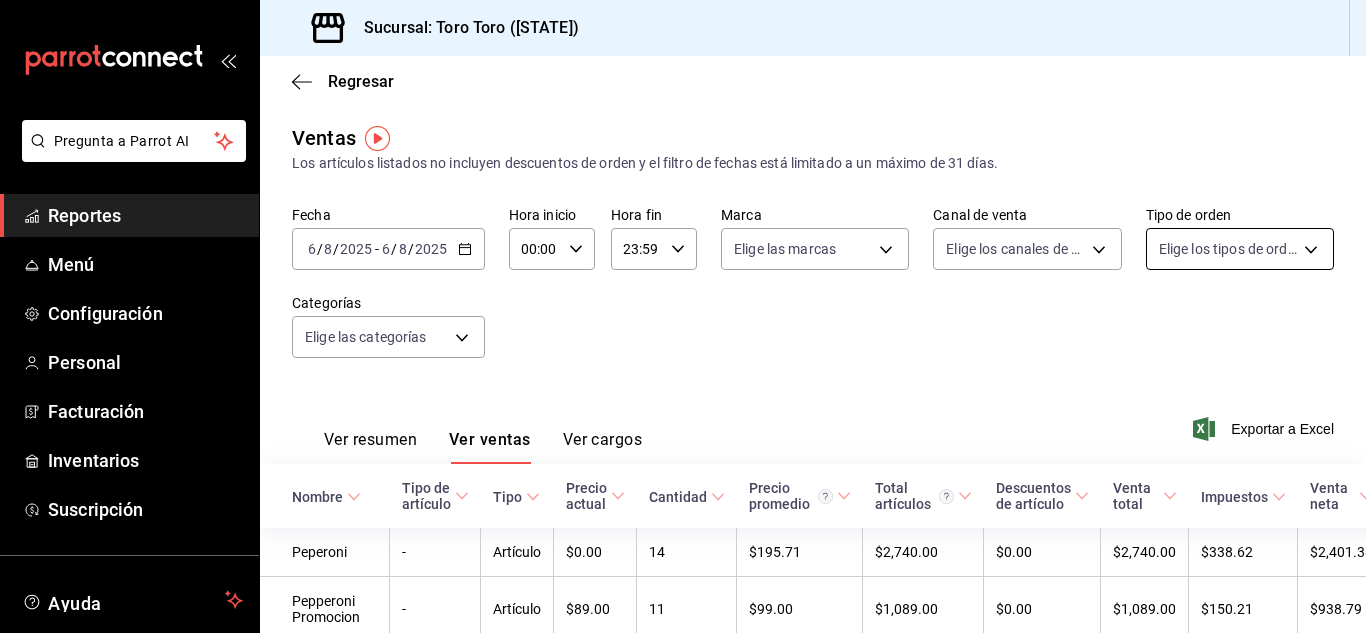 click on "Pregunta a Parrot AI Reportes   Menú   Configuración   Personal   Facturación   Inventarios   Suscripción   Ayuda Recomienda Parrot   [FIRST] [LAST] [LAST]   Sugerir nueva función   Sucursal: Toro Toro ([CITY]) Regresar Ventas Los artículos listados no incluyen descuentos de orden y el filtro de fechas está limitado a un máximo de 31 días. Fecha 2025-08-06 6 / 8 / 2025 - 2025-08-06 6 / 8 / 2025 Hora inicio 00:00 Hora inicio Hora fin 23:59 Hora fin Marca Elige las marcas Canal de venta Elige los canales de venta Tipo de orden Elige los tipos de orden Categorías Elige las categorías Ver resumen Ver ventas Ver cargos Exportar a Excel Nombre Tipo de artículo Tipo Precio actual Cantidad Precio promedio   Total artículos   Descuentos de artículo Venta total Impuestos Venta neta Peperoni - Artículo $0.00 14 $195.71 $2,740.00 $0.00 $2,740.00 $338.62 $2,401.38 Pepperoni Promocion - Artículo $89.00 11 $99.00 $1,089.00 $0.00 $1,089.00 $150.21 $938.79 Hawaiana Masa Gruesa - Artículo $190.00 4 -" at bounding box center (683, 316) 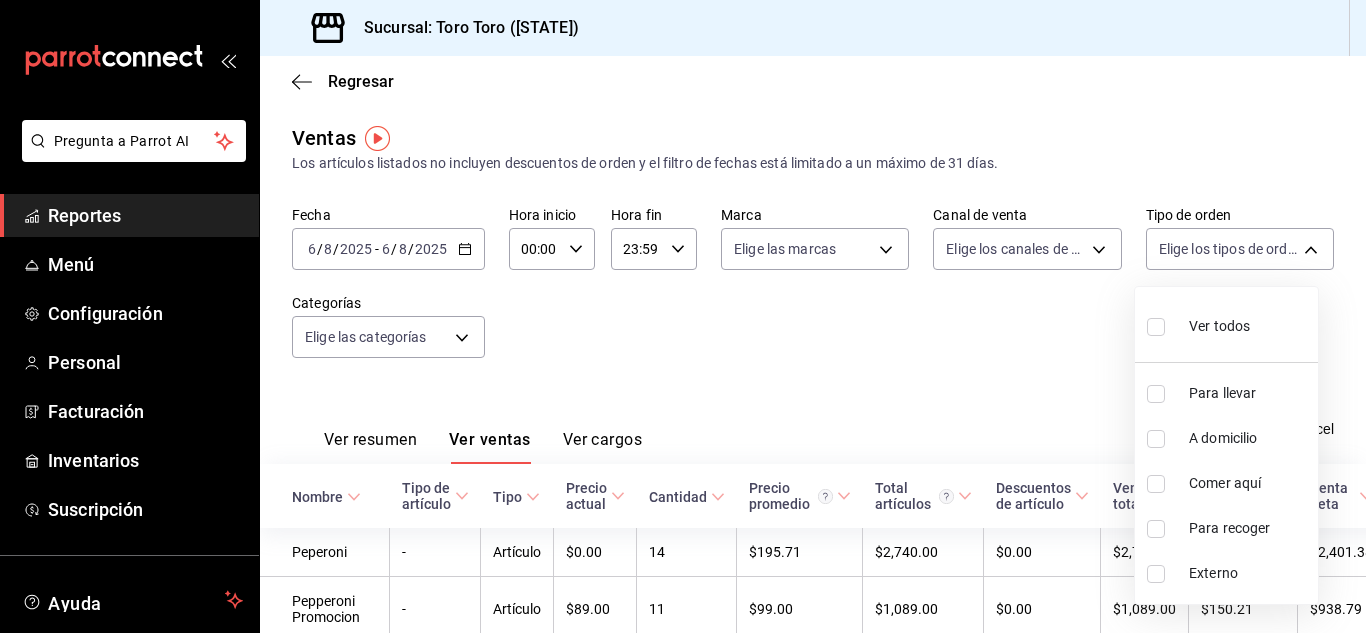 click at bounding box center (683, 316) 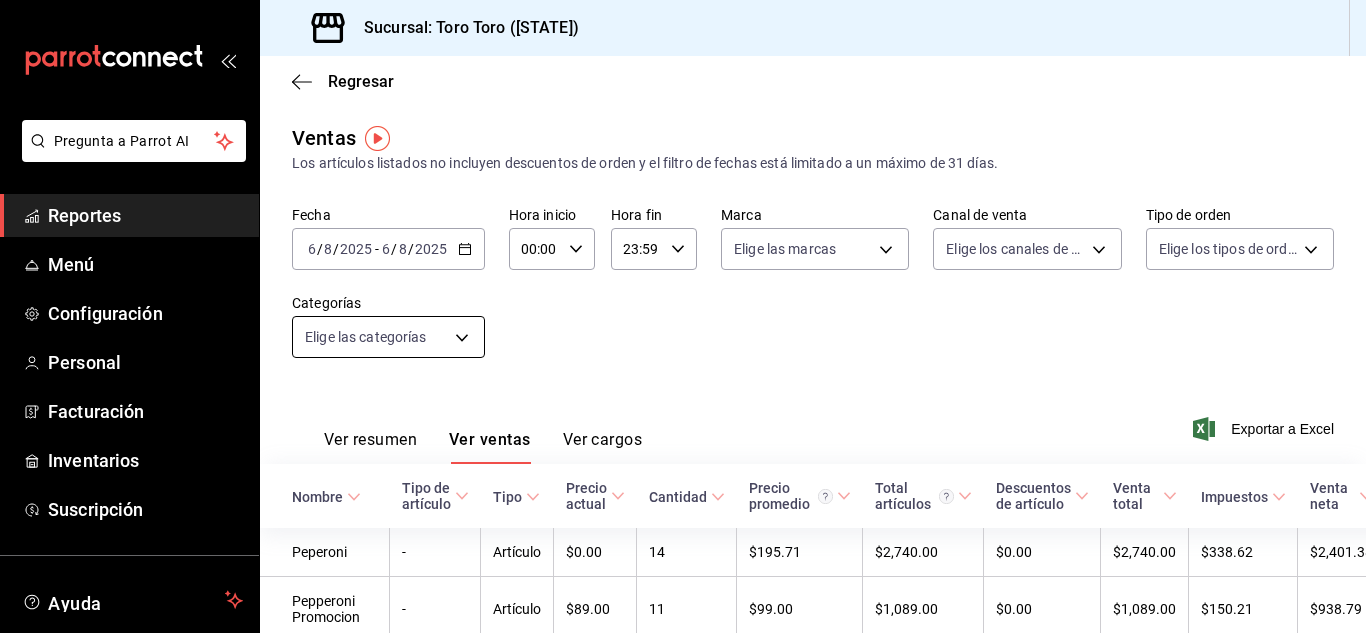 click on "Pregunta a Parrot AI Reportes   Menú   Configuración   Personal   Facturación   Inventarios   Suscripción   Ayuda Recomienda Parrot   [FIRST] [LAST] [LAST]   Sugerir nueva función   Sucursal: Toro Toro ([CITY]) Regresar Ventas Los artículos listados no incluyen descuentos de orden y el filtro de fechas está limitado a un máximo de 31 días. Fecha 2025-08-06 6 / 8 / 2025 - 2025-08-06 6 / 8 / 2025 Hora inicio 00:00 Hora inicio Hora fin 23:59 Hora fin Marca Elige las marcas Canal de venta Elige los canales de venta Tipo de orden Elige los tipos de orden Categorías Elige las categorías Ver resumen Ver ventas Ver cargos Exportar a Excel Nombre Tipo de artículo Tipo Precio actual Cantidad Precio promedio   Total artículos   Descuentos de artículo Venta total Impuestos Venta neta Peperoni - Artículo $0.00 14 $195.71 $2,740.00 $0.00 $2,740.00 $338.62 $2,401.38 Pepperoni Promocion - Artículo $89.00 11 $99.00 $1,089.00 $0.00 $1,089.00 $150.21 $938.79 Hawaiana Masa Gruesa - Artículo $190.00 4 -" at bounding box center (683, 316) 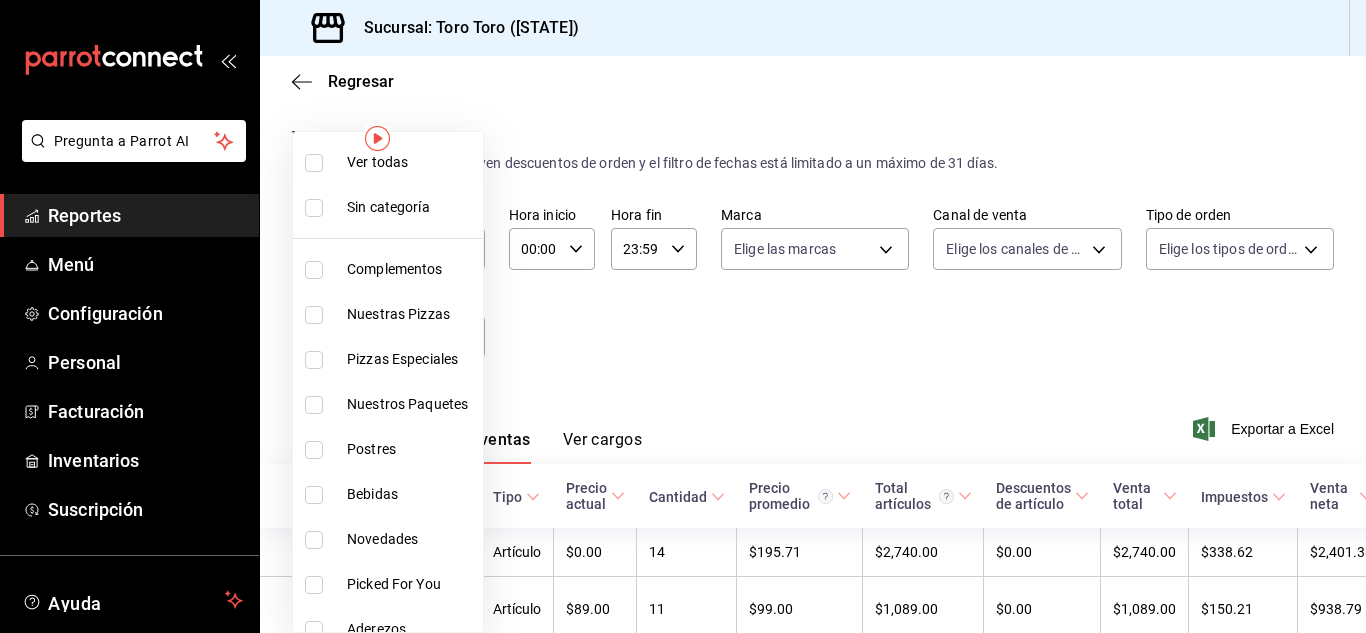 click on "Bebidas" at bounding box center (388, 494) 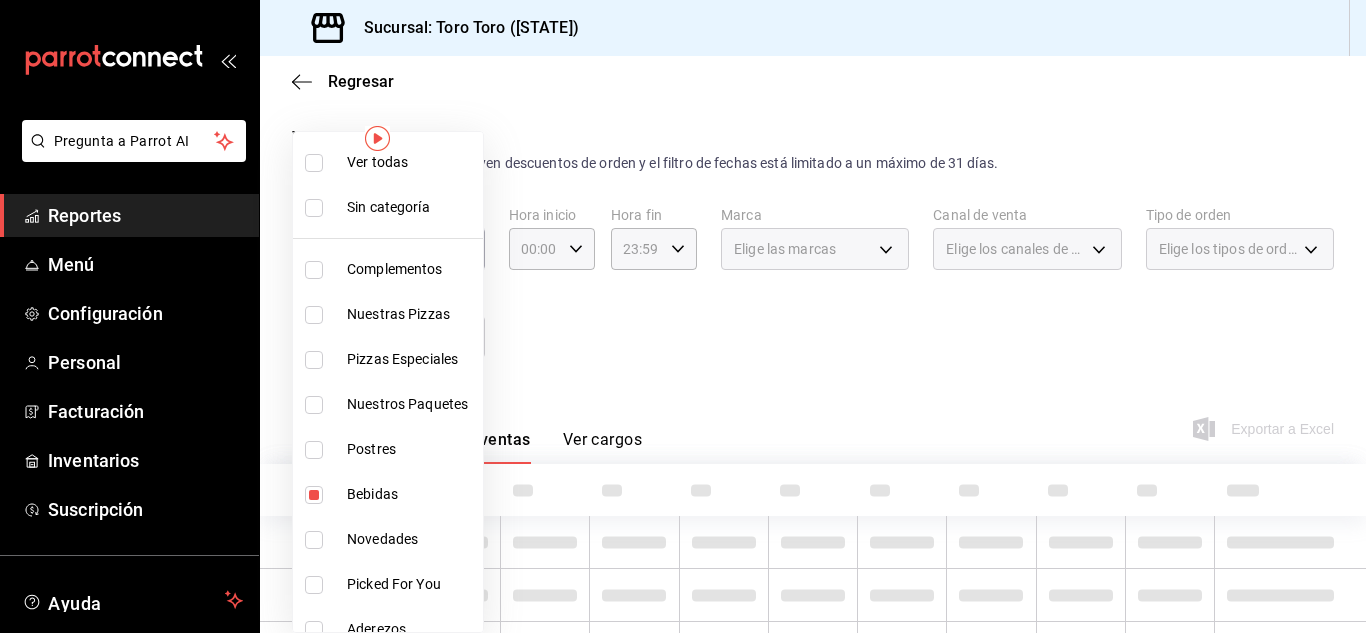 click at bounding box center (683, 316) 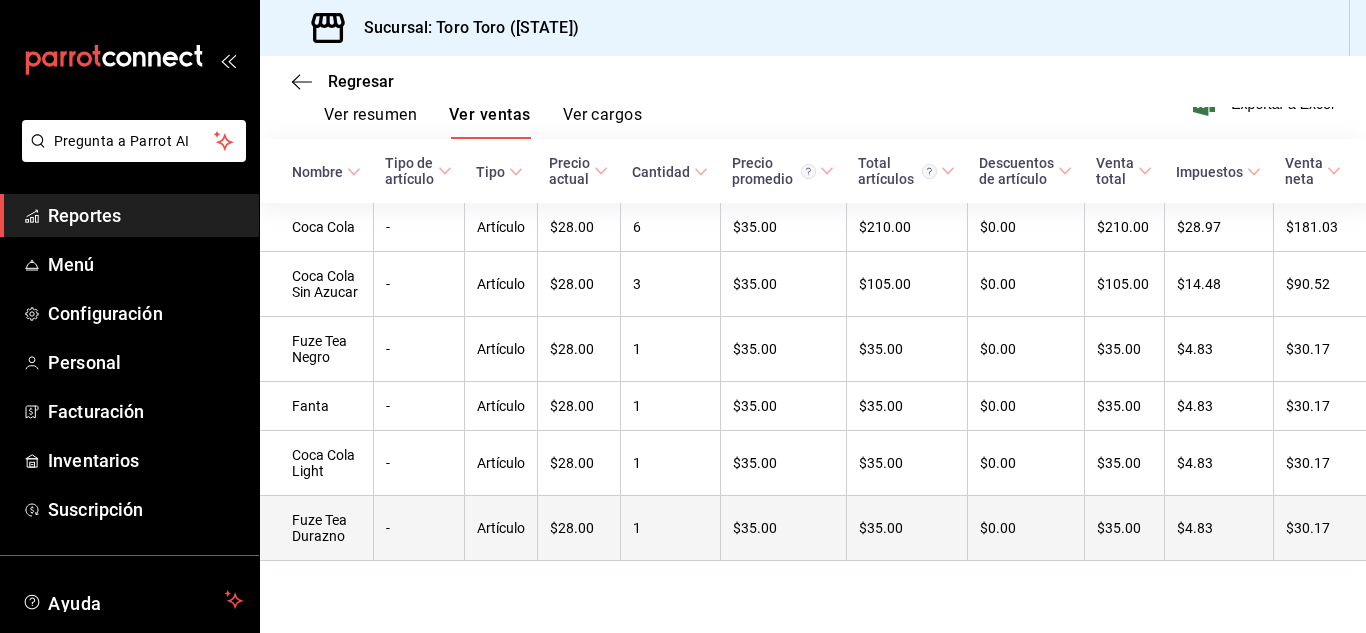 scroll, scrollTop: 352, scrollLeft: 0, axis: vertical 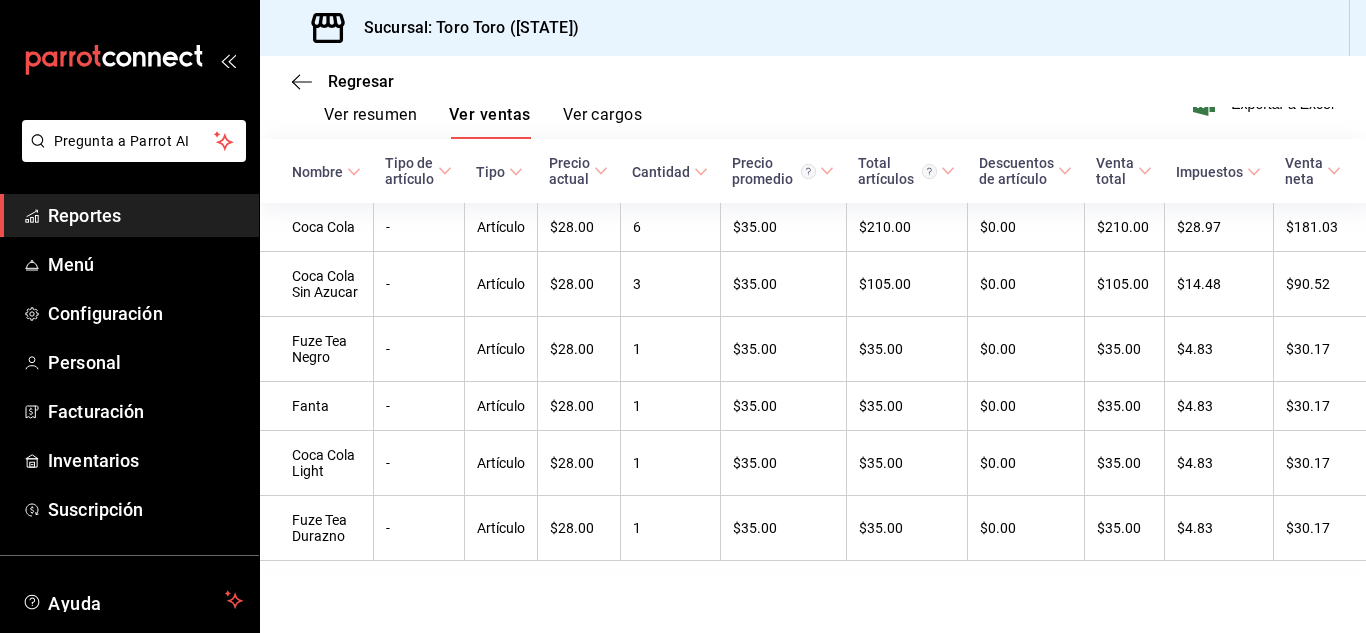 click 